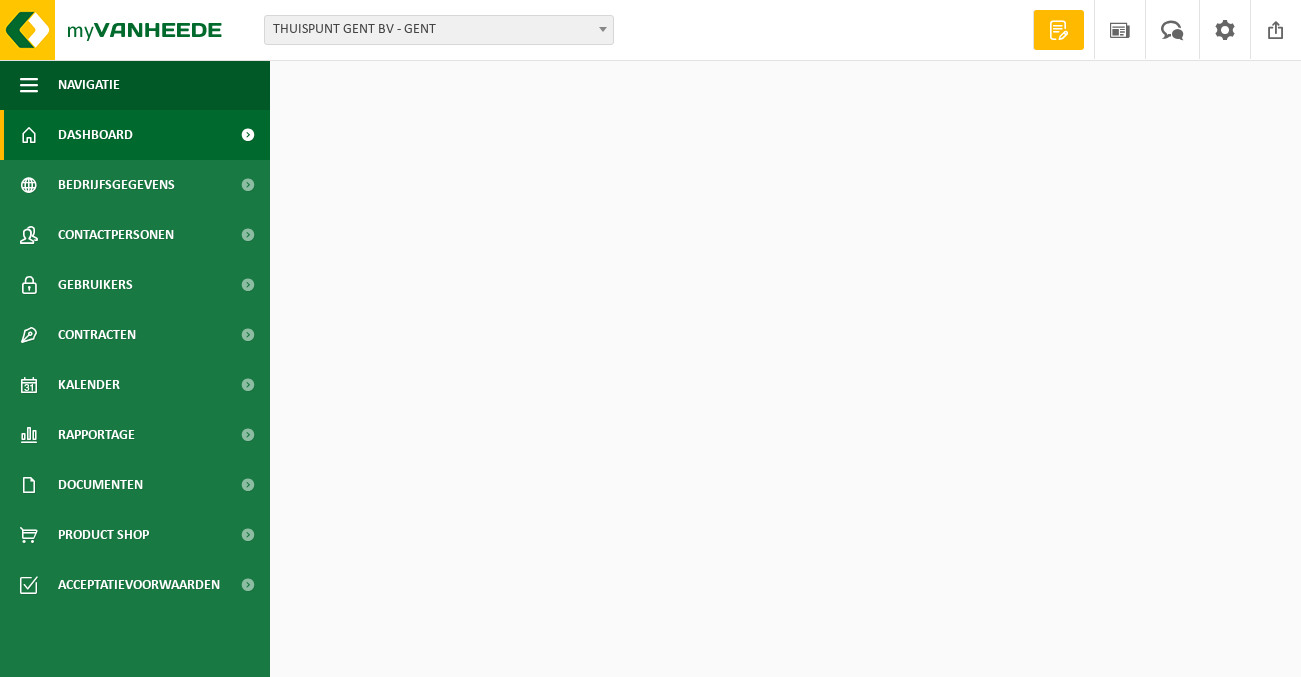 scroll, scrollTop: 0, scrollLeft: 0, axis: both 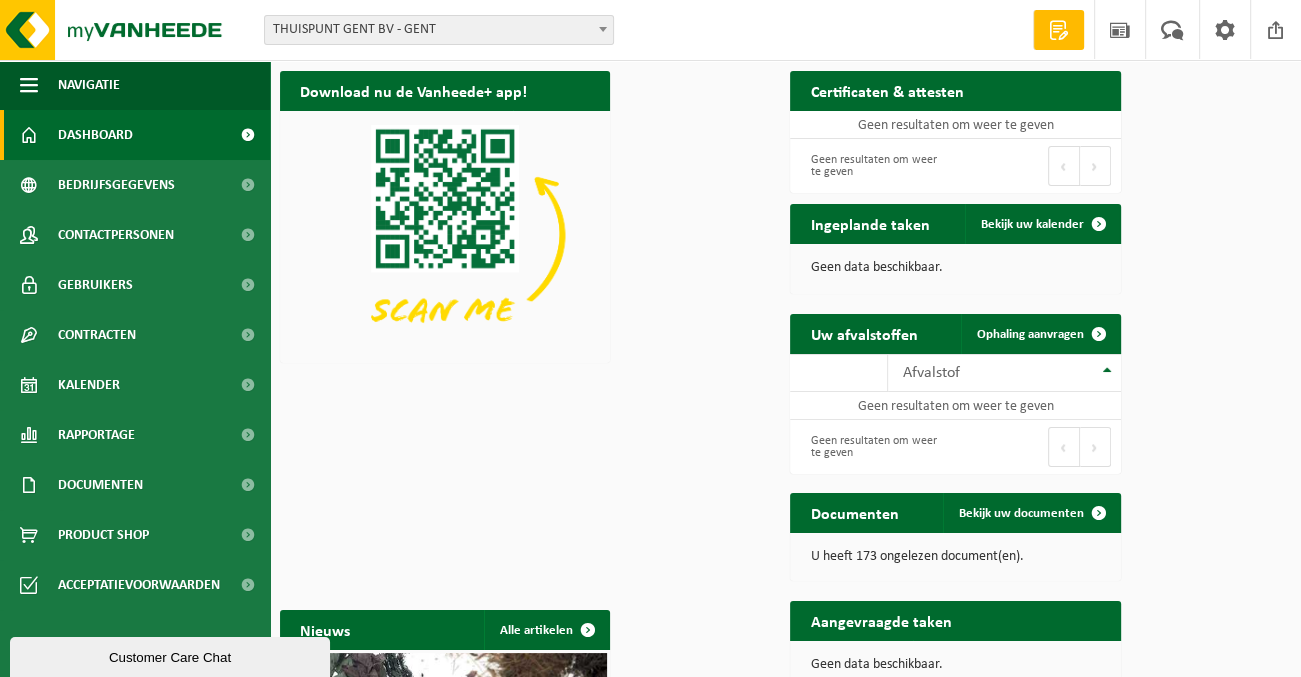 click at bounding box center [0, 0] 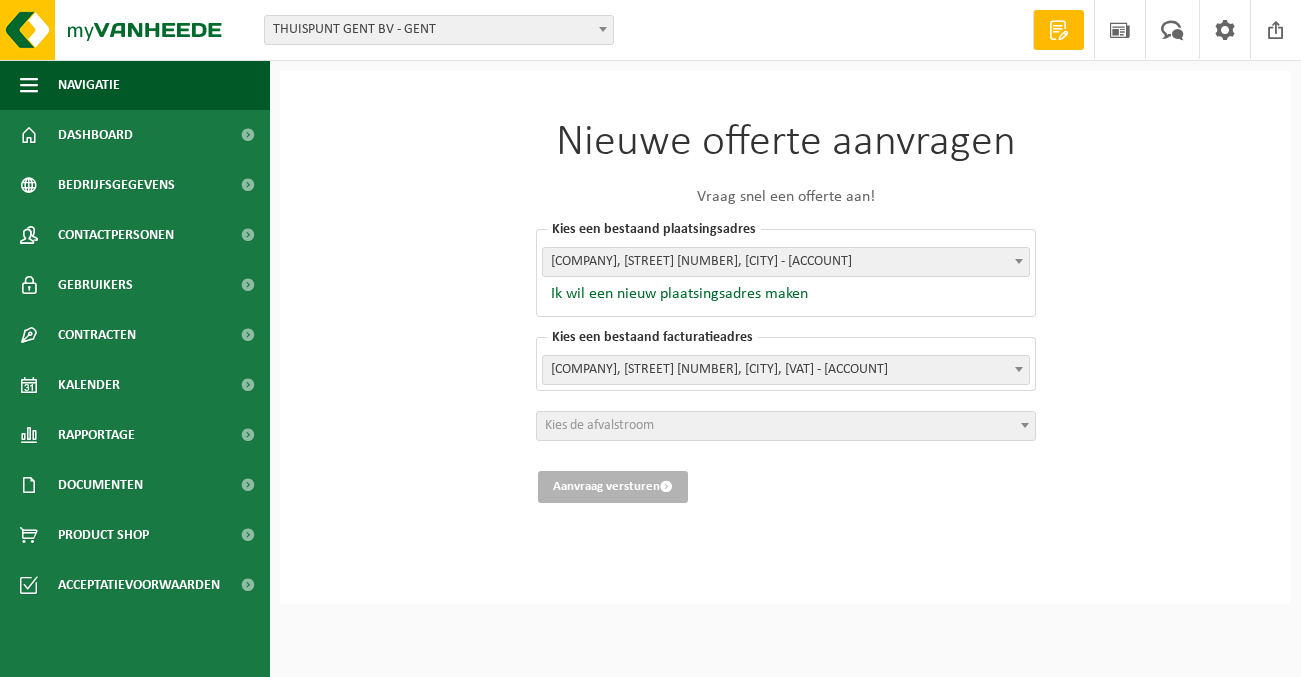 scroll, scrollTop: 0, scrollLeft: 0, axis: both 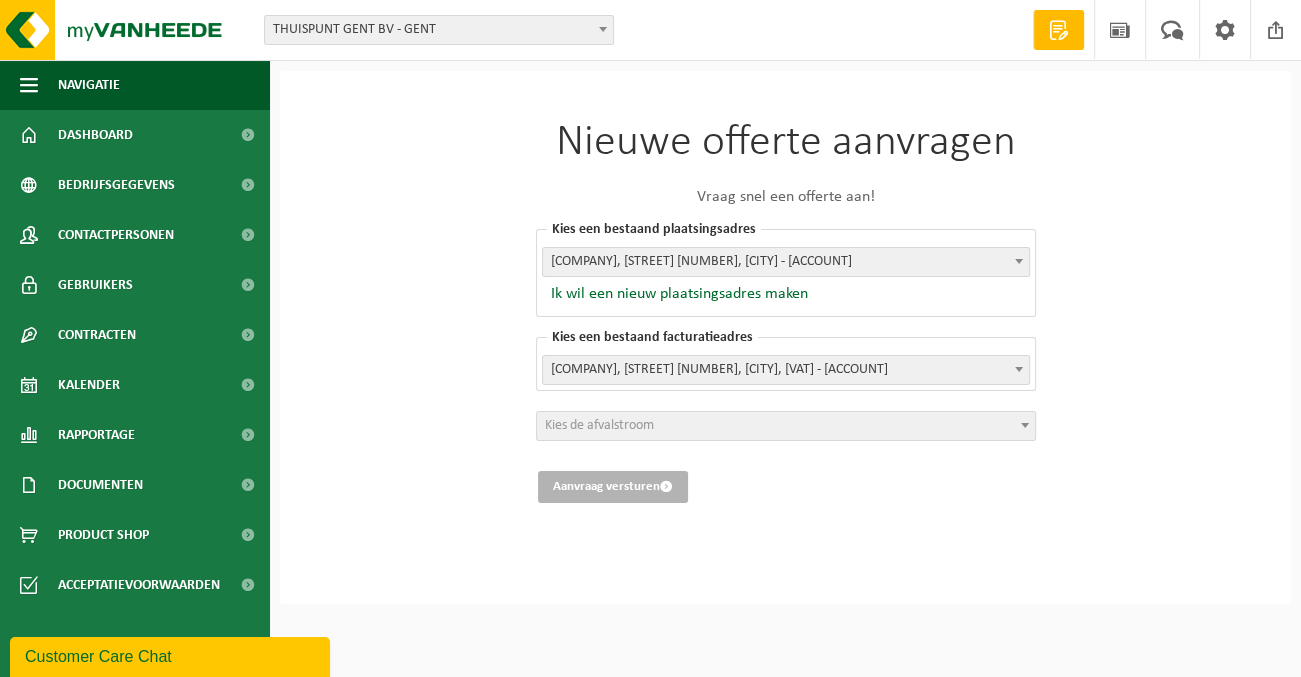 click at bounding box center [0, 0] 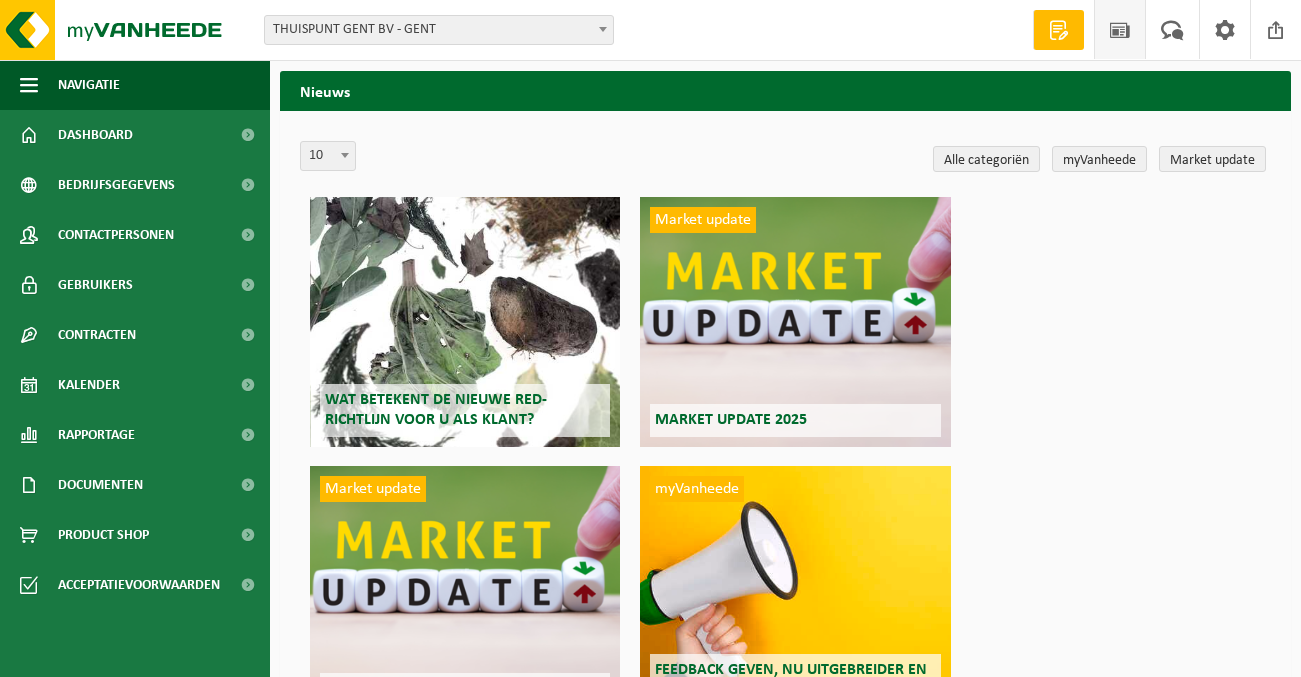 scroll, scrollTop: 0, scrollLeft: 0, axis: both 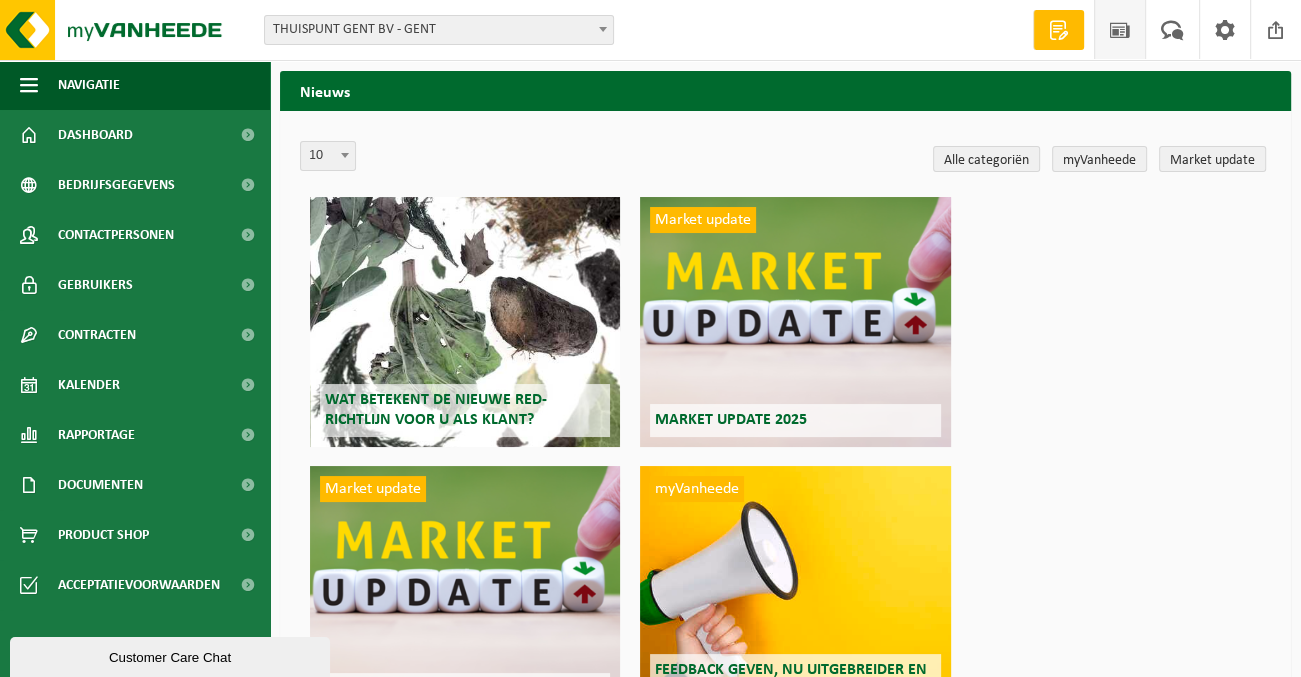 click on "THUISPUNT GENT BV - GENT" at bounding box center (439, 30) 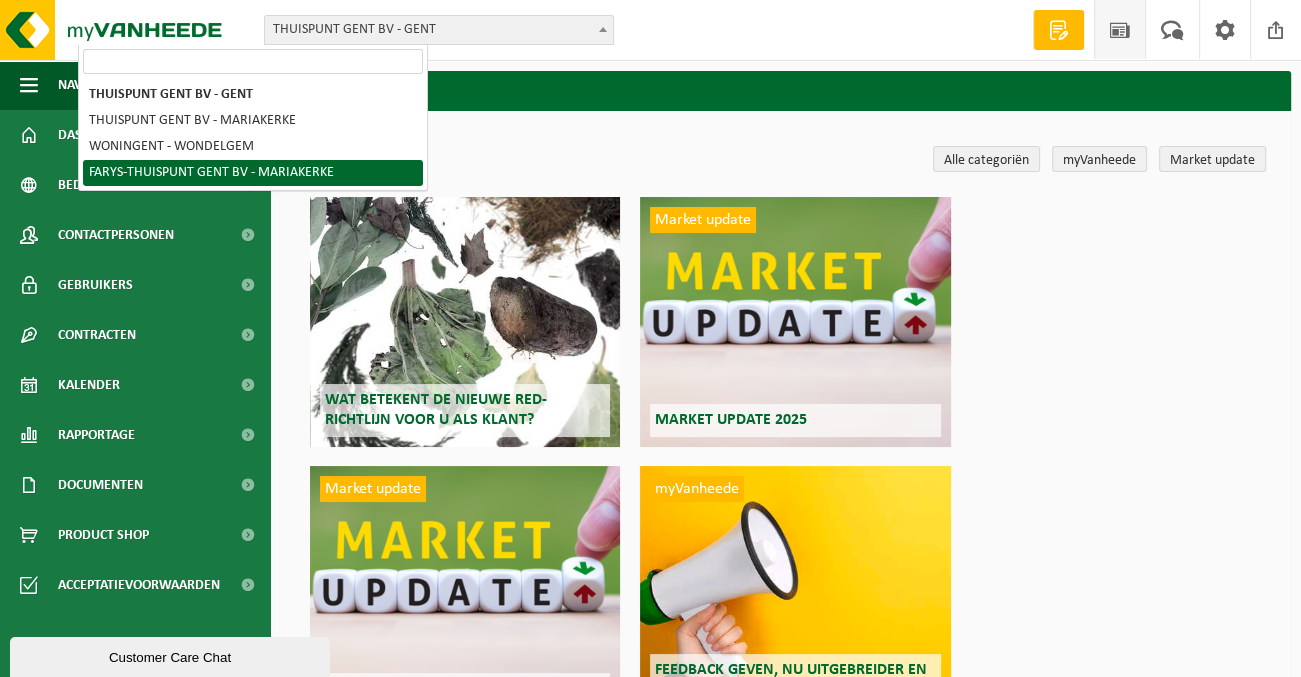 select on "126076" 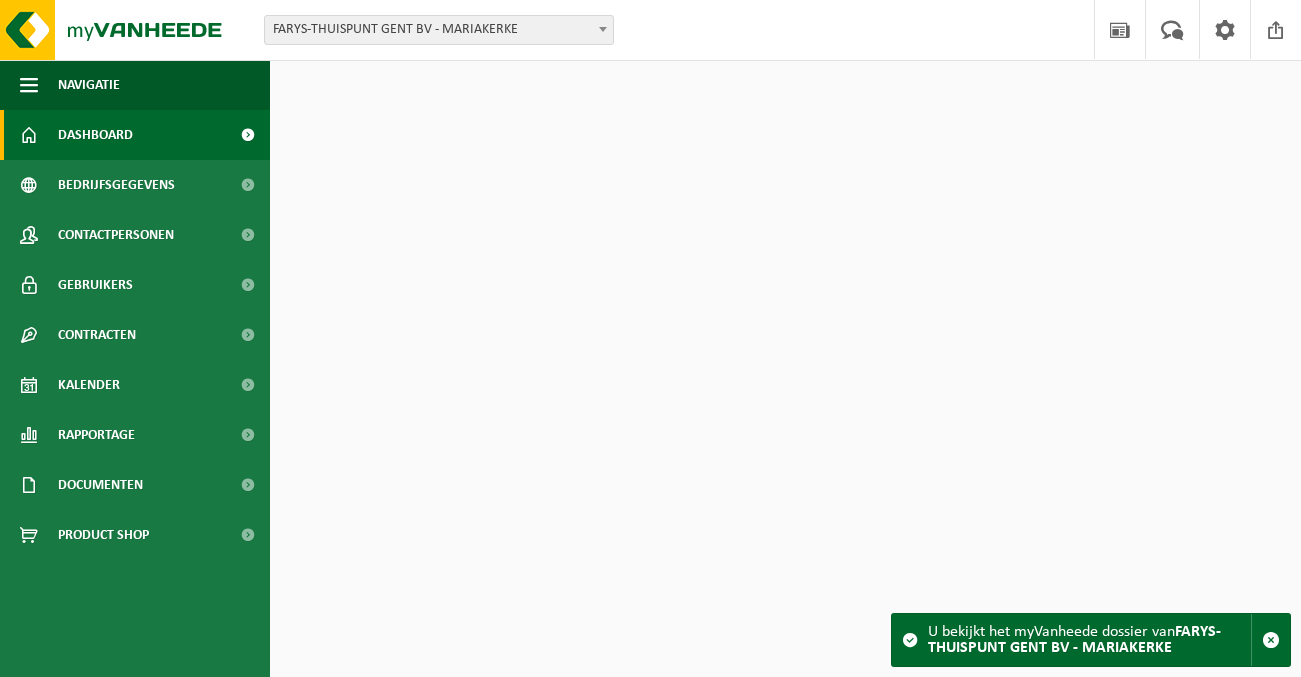 scroll, scrollTop: 0, scrollLeft: 0, axis: both 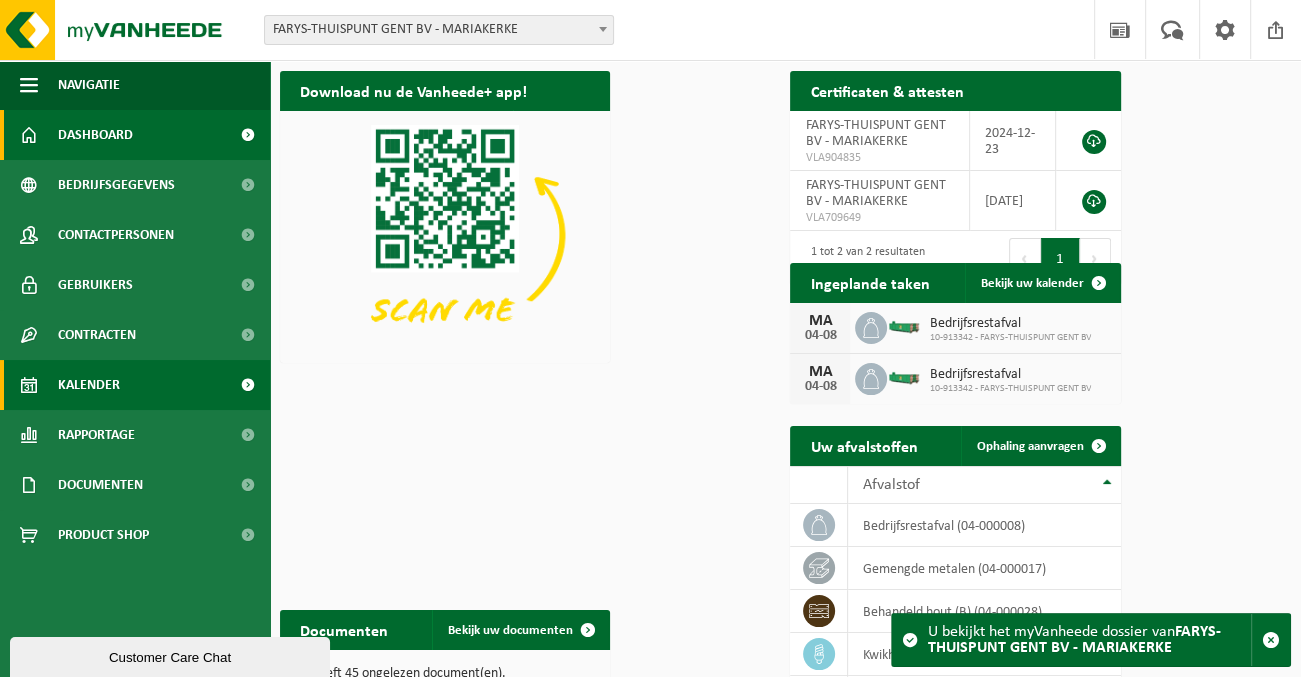click on "Kalender" at bounding box center [135, 385] 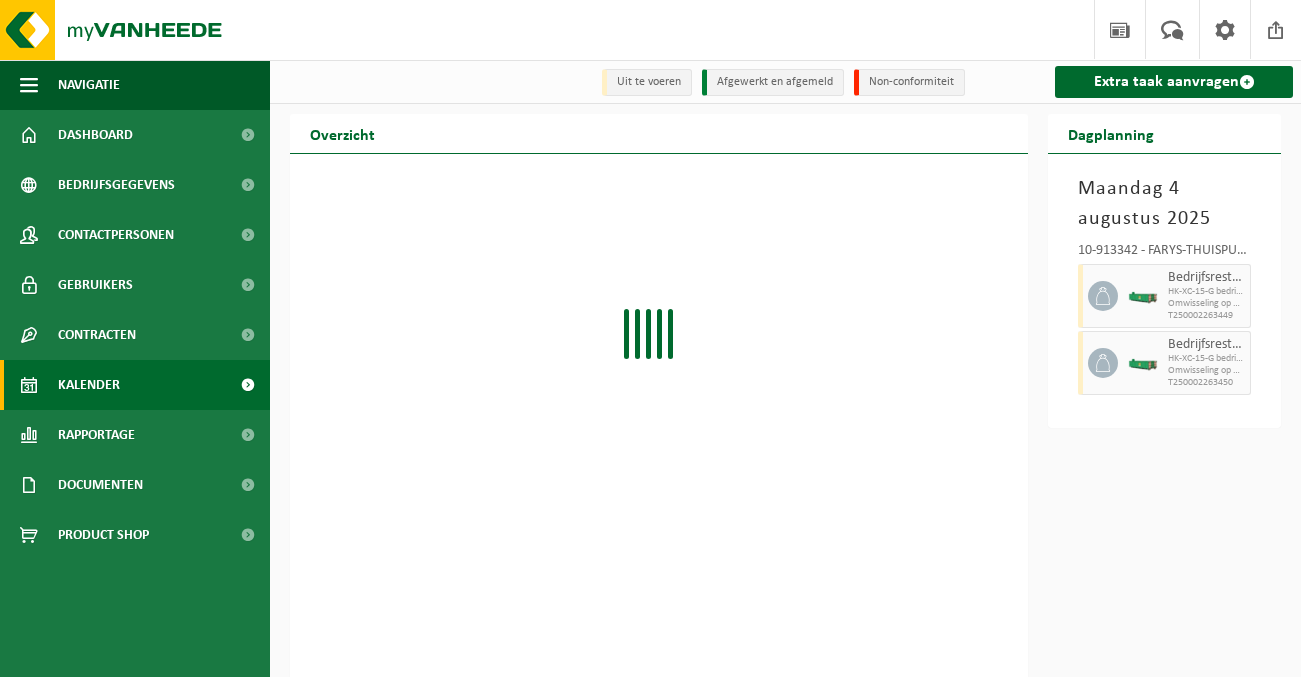 scroll, scrollTop: 0, scrollLeft: 0, axis: both 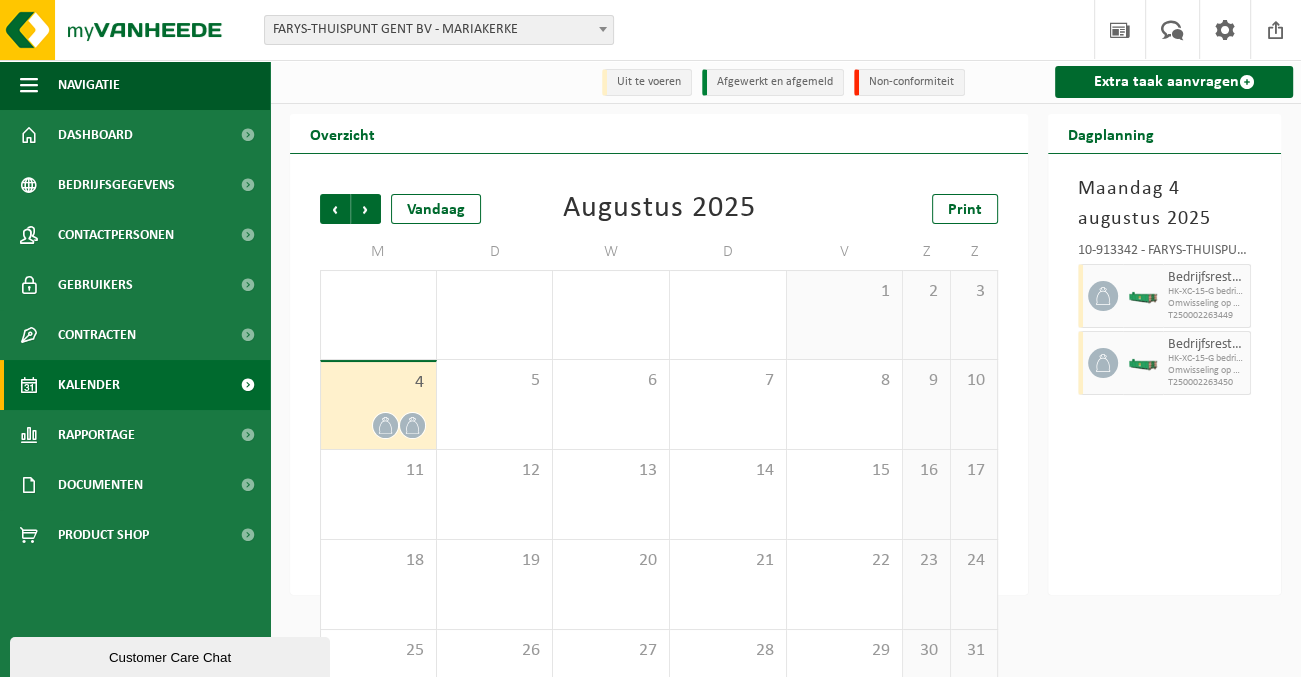 click at bounding box center [247, 385] 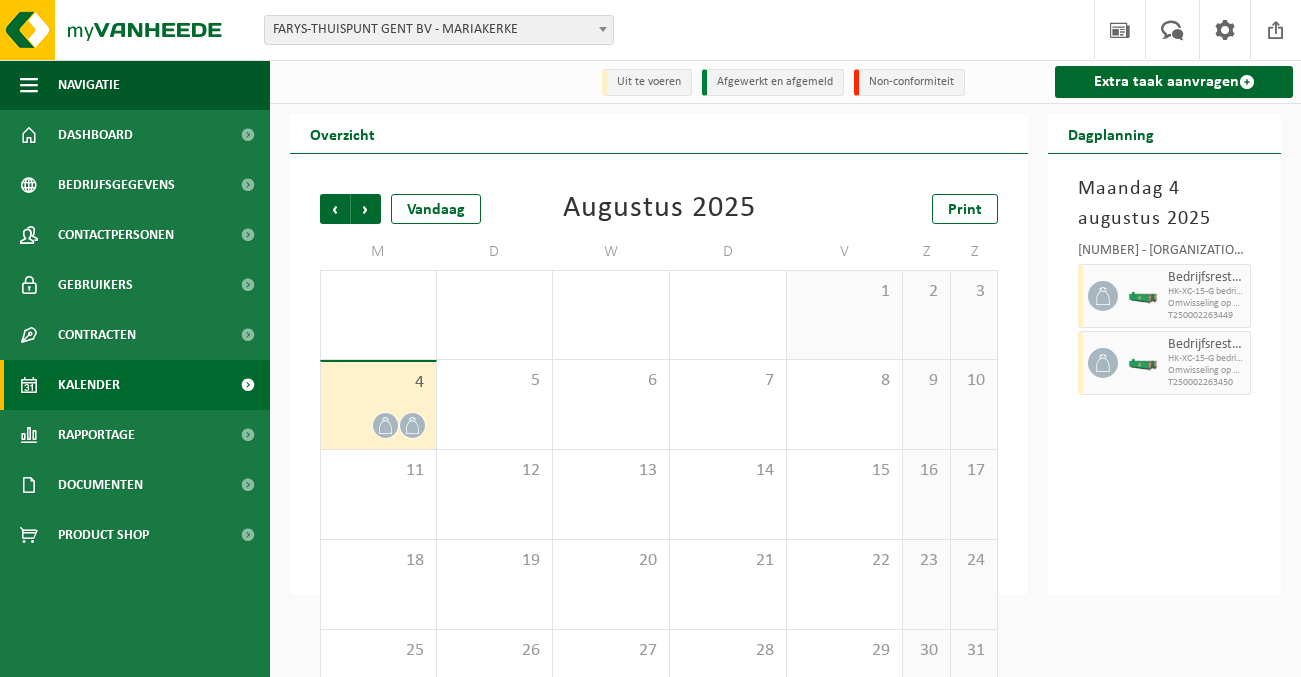 scroll, scrollTop: 0, scrollLeft: 0, axis: both 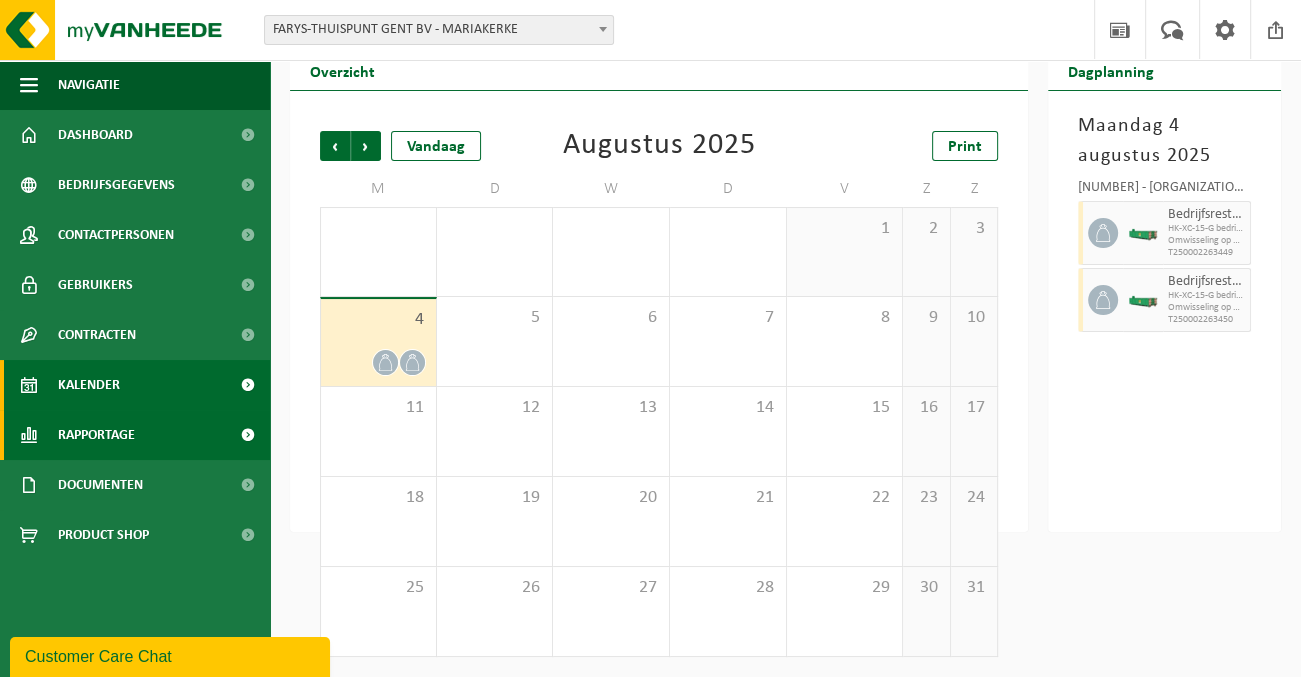 click on "Rapportage" at bounding box center [96, 435] 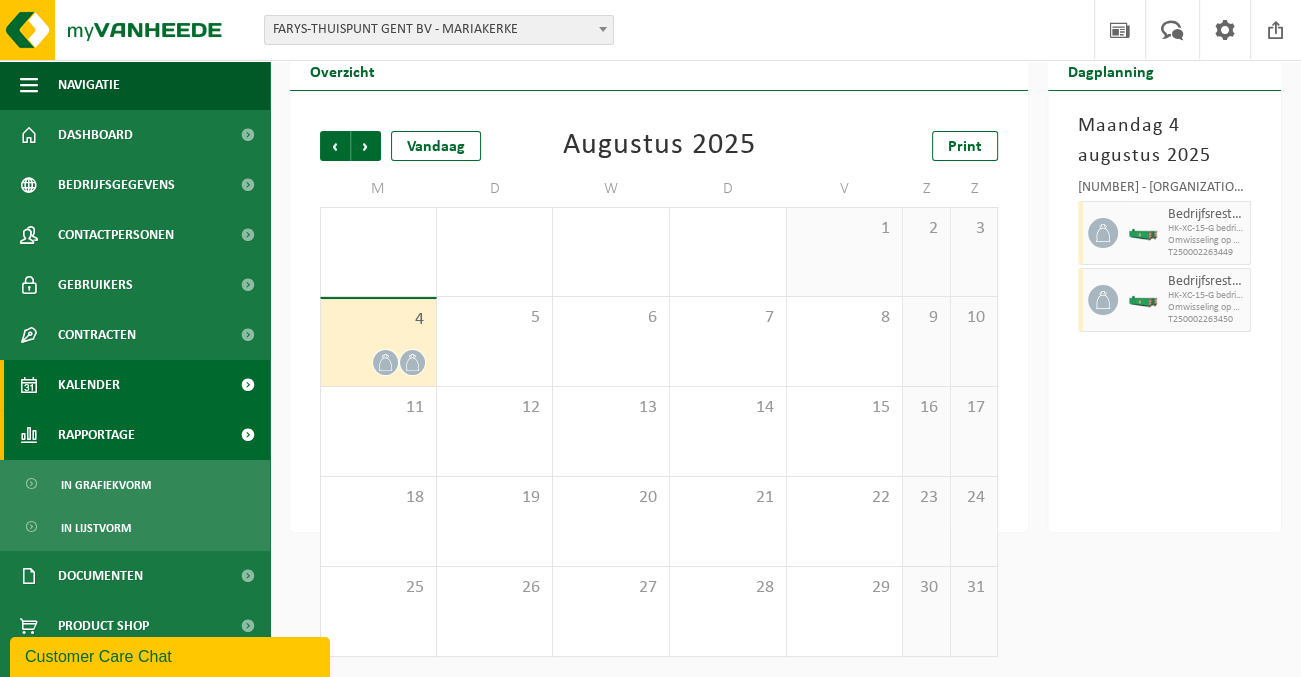 click on "Rapportage" at bounding box center [96, 435] 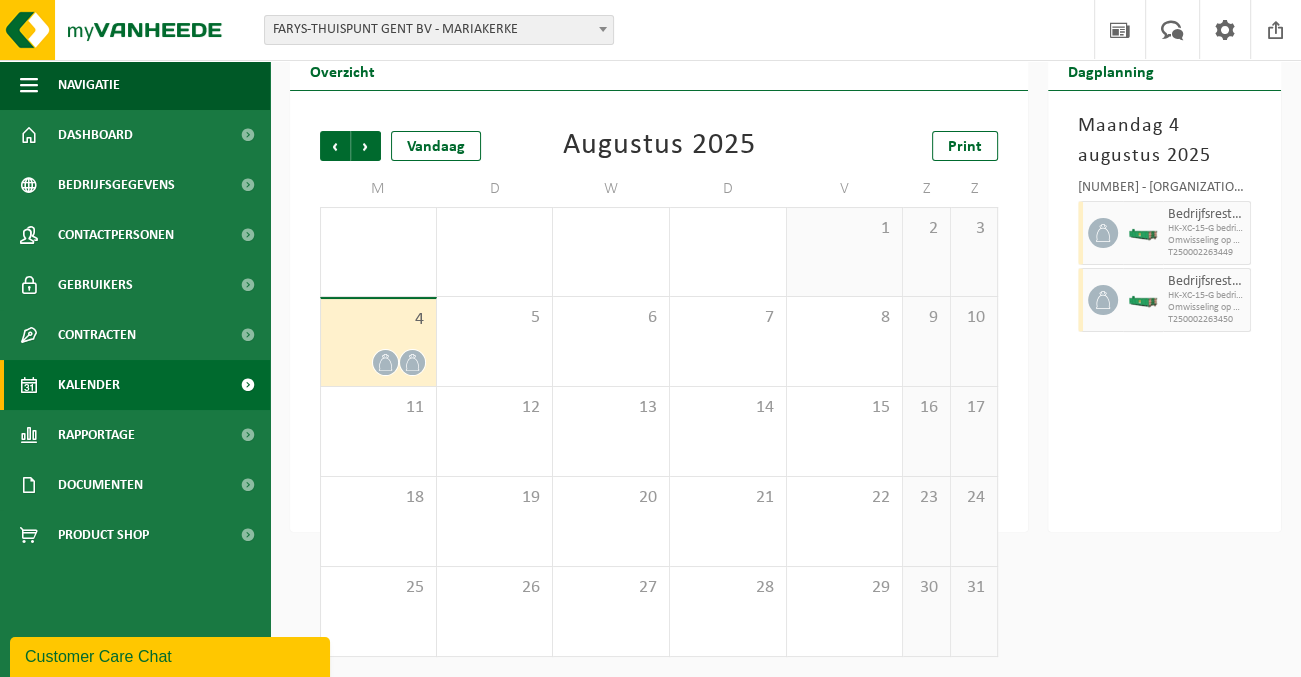 click on "Uw feedback" at bounding box center [0, 0] 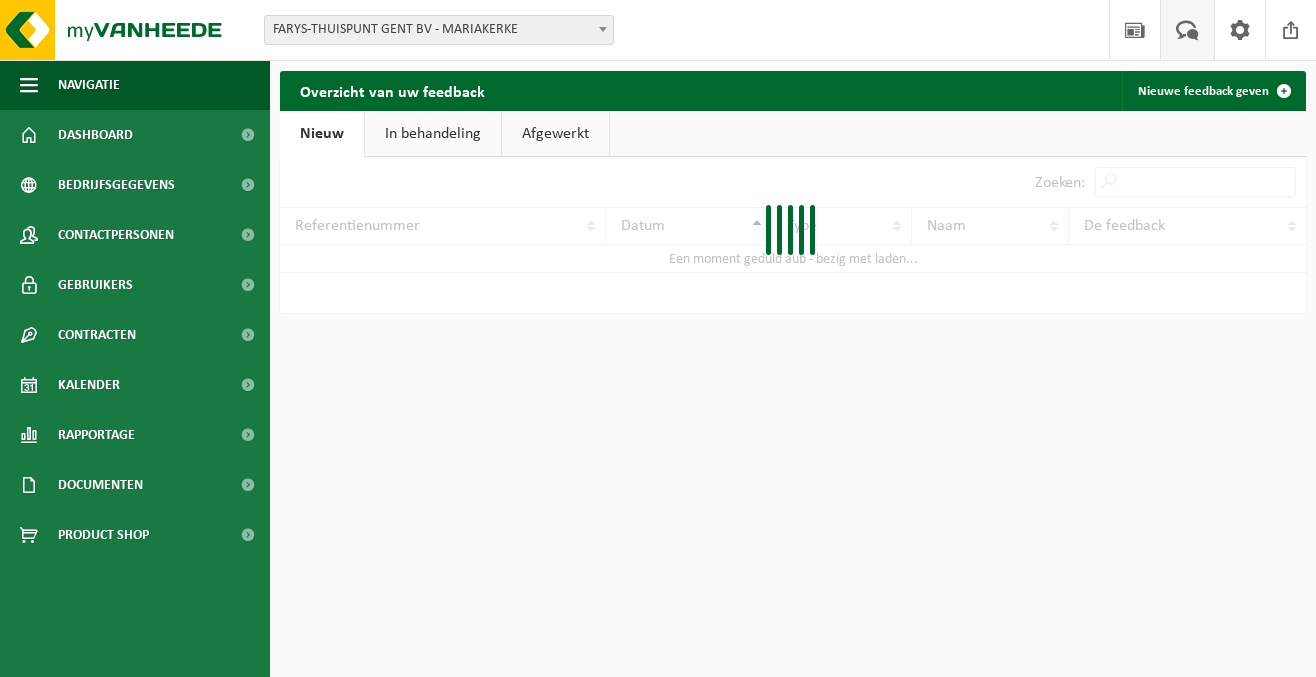 scroll, scrollTop: 0, scrollLeft: 0, axis: both 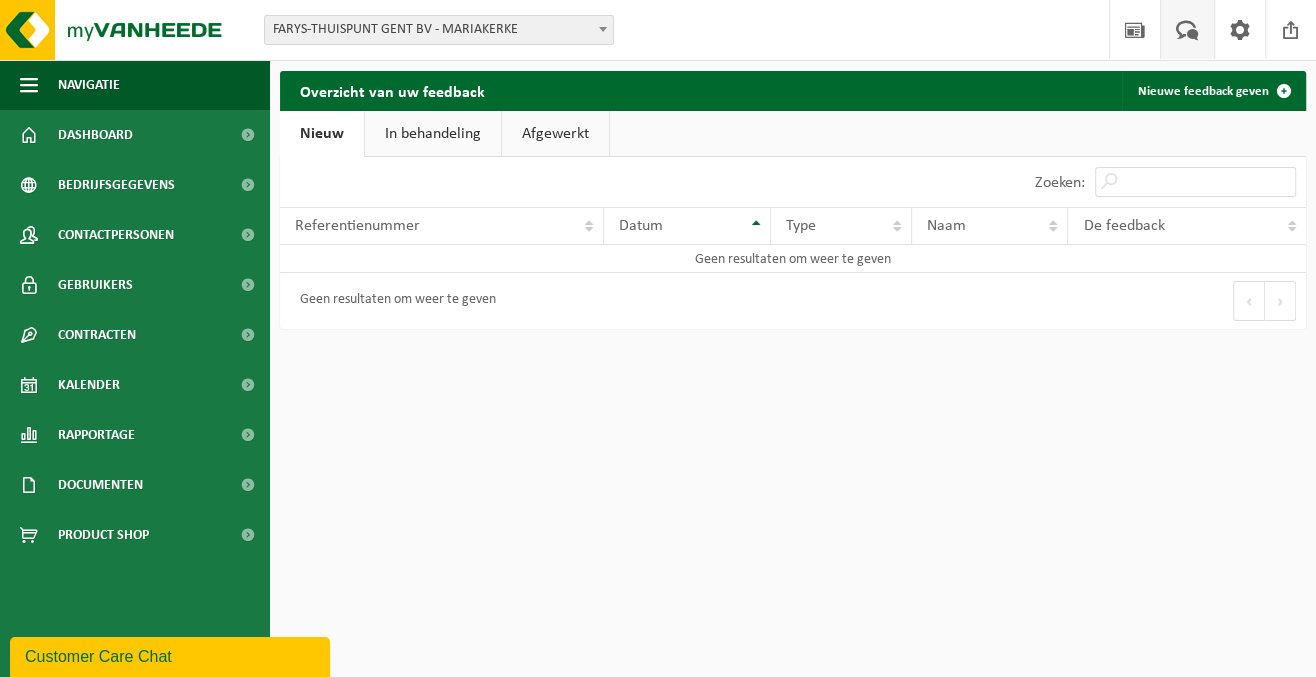 click at bounding box center (0, 0) 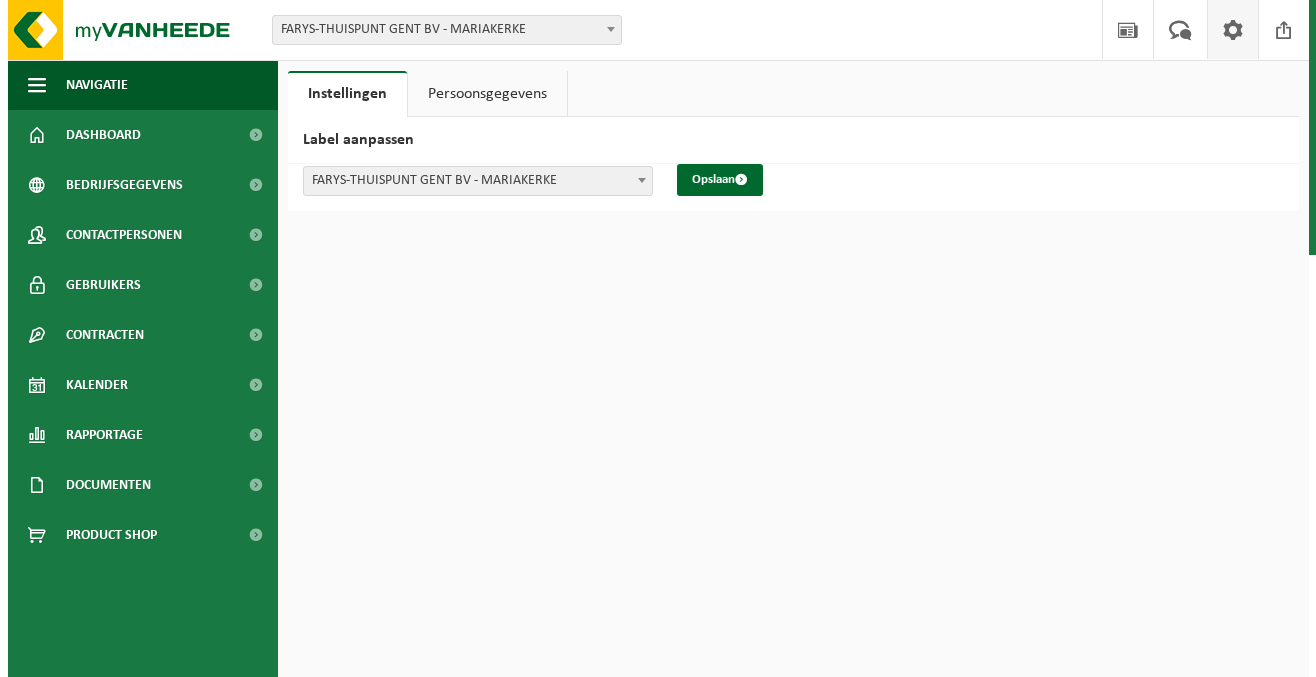 scroll, scrollTop: 0, scrollLeft: 0, axis: both 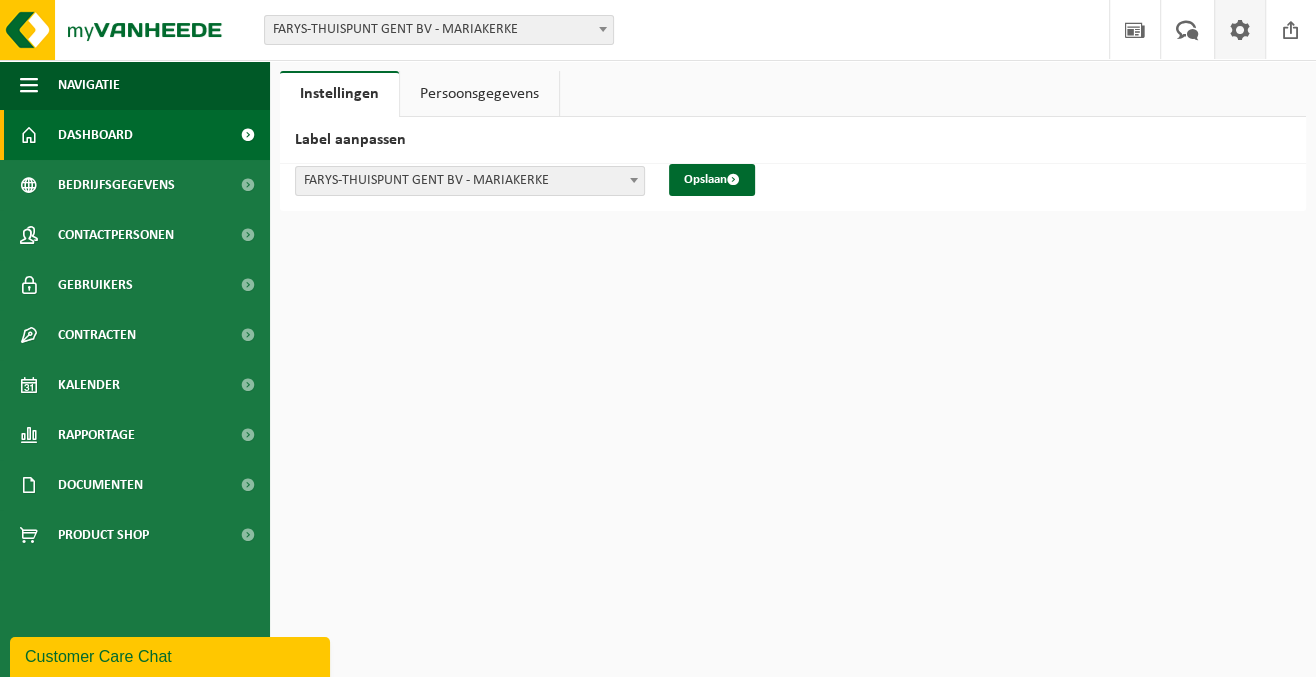 click on "Dashboard" at bounding box center [95, 135] 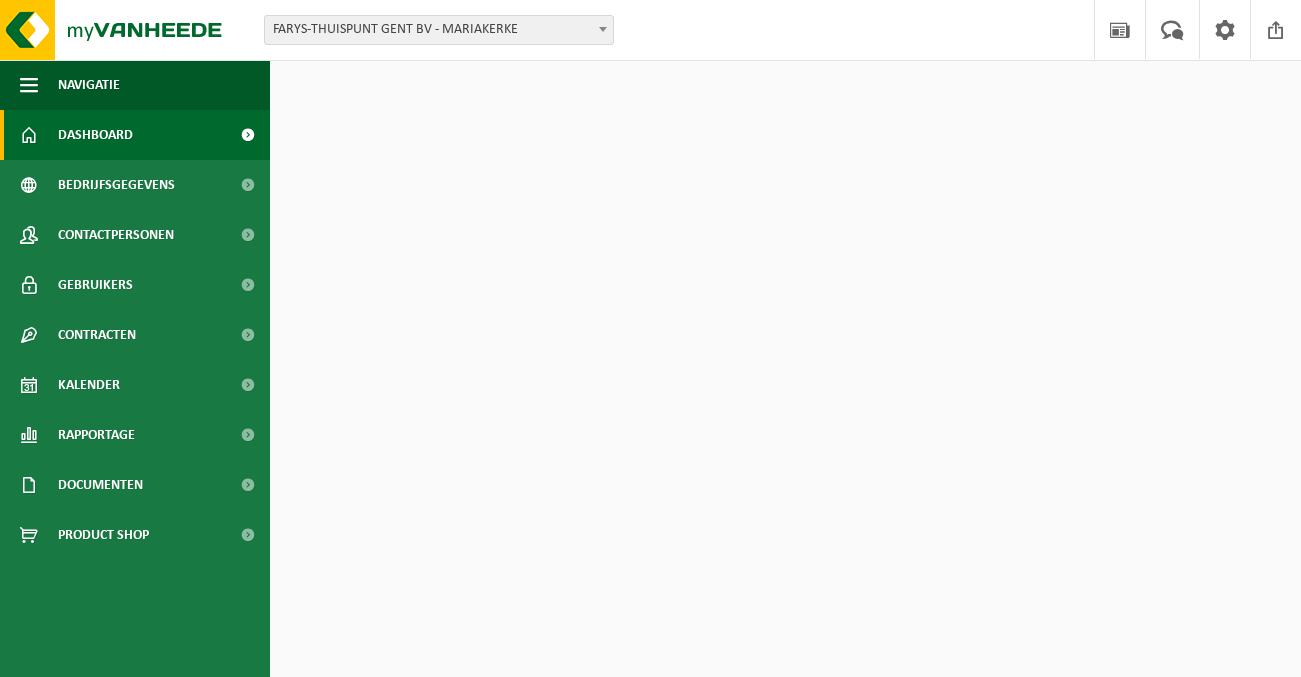 scroll, scrollTop: 0, scrollLeft: 0, axis: both 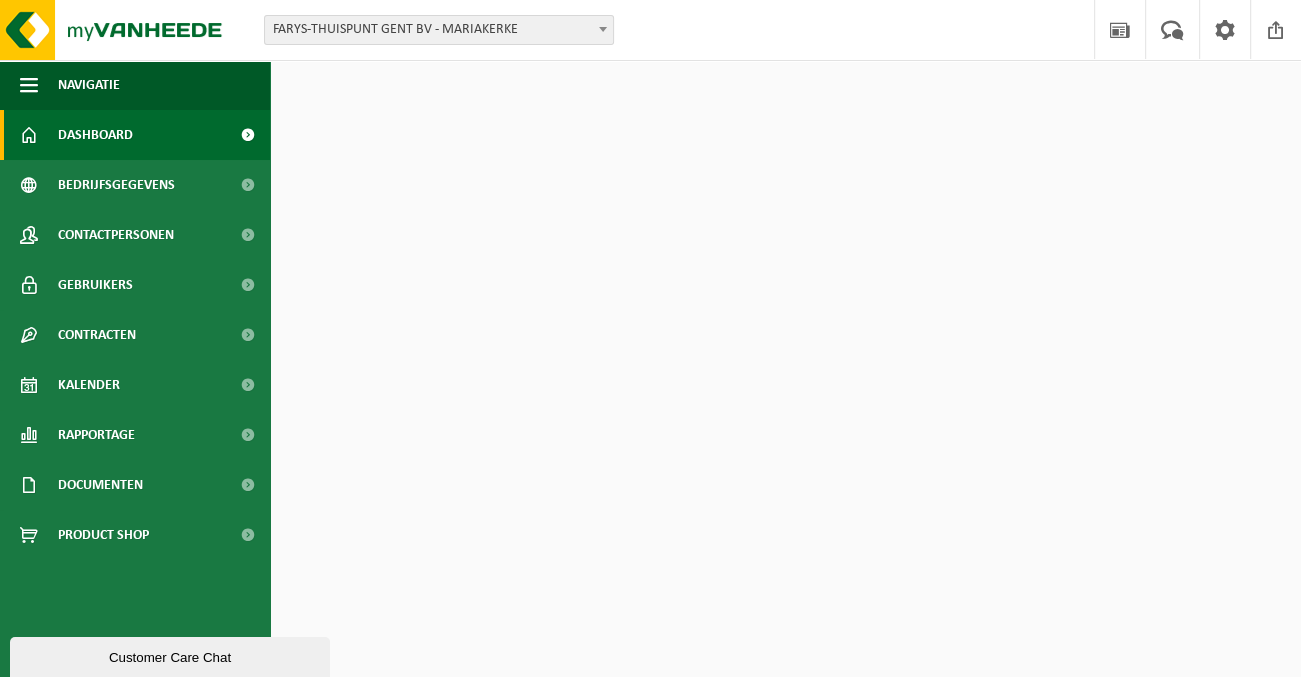 click on "Dashboard" at bounding box center (95, 135) 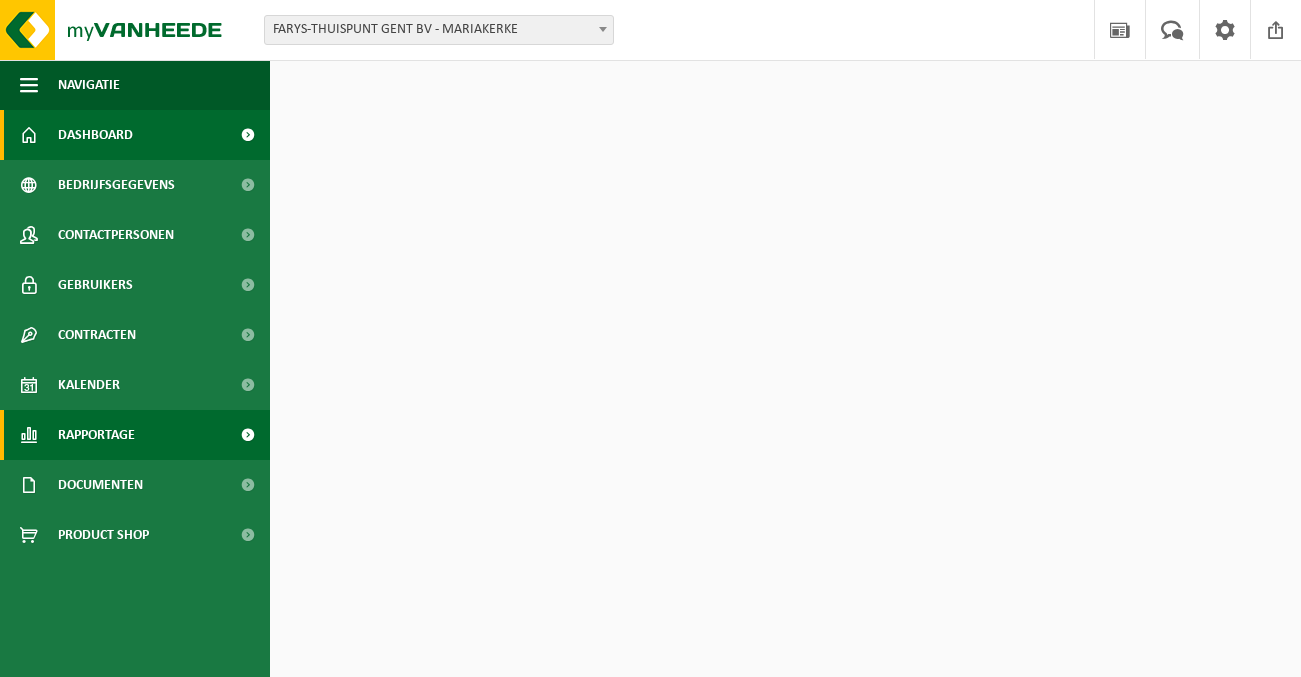 scroll, scrollTop: 0, scrollLeft: 0, axis: both 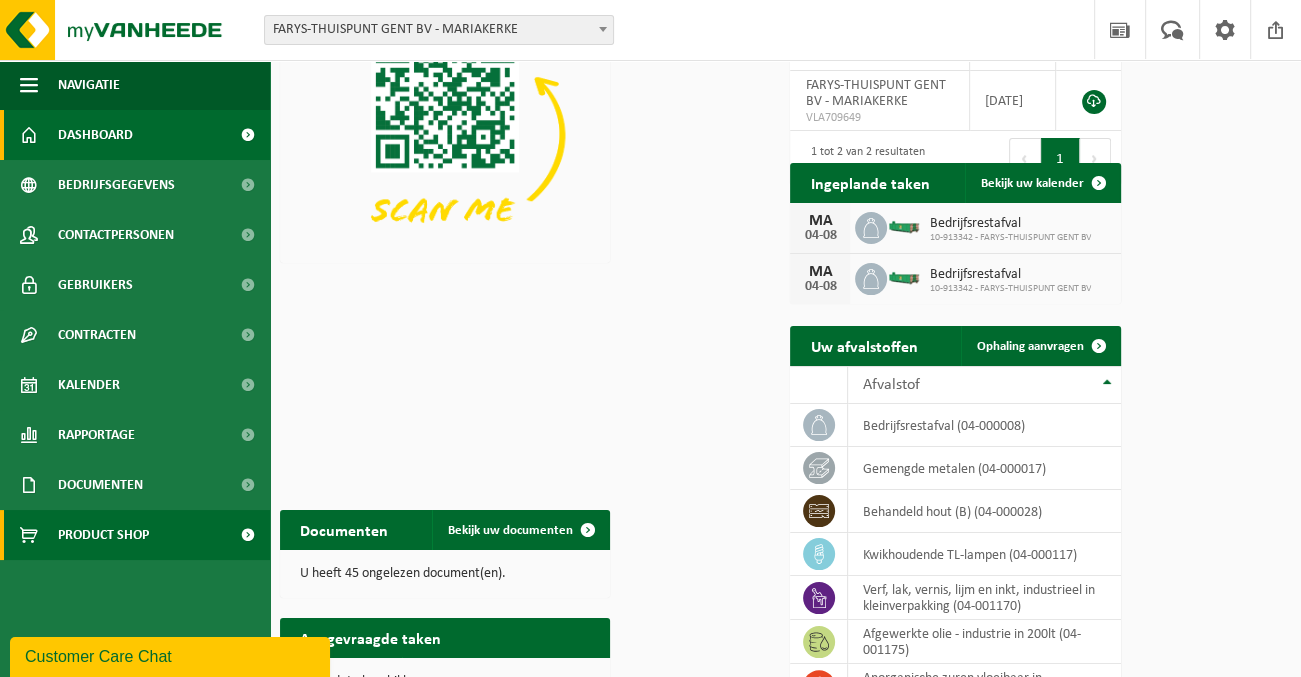 click on "Product Shop" at bounding box center [103, 535] 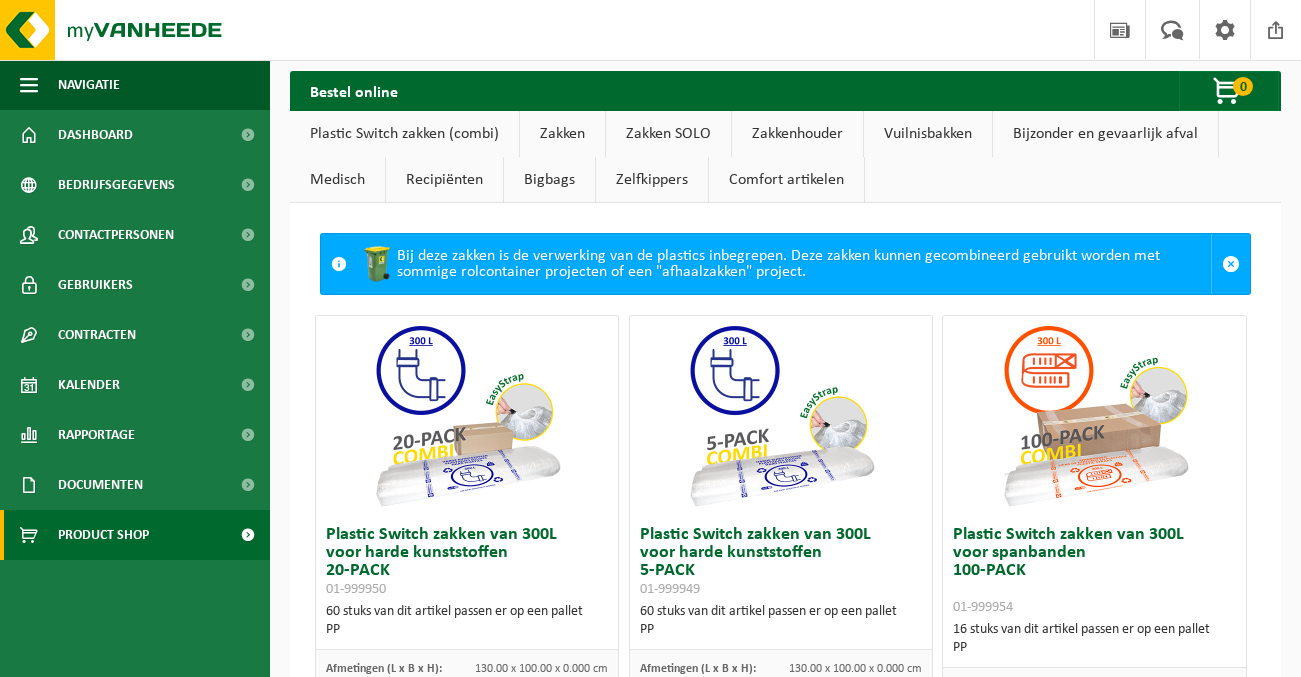 scroll, scrollTop: 0, scrollLeft: 0, axis: both 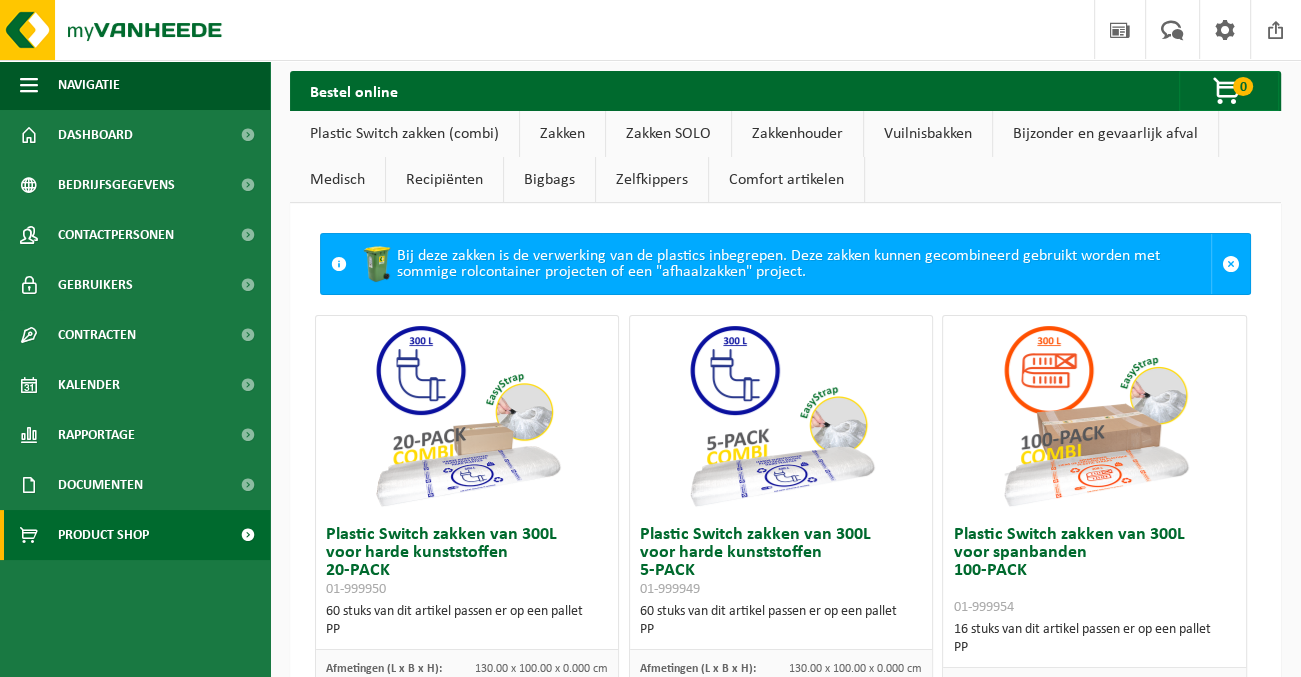 click at bounding box center [247, 535] 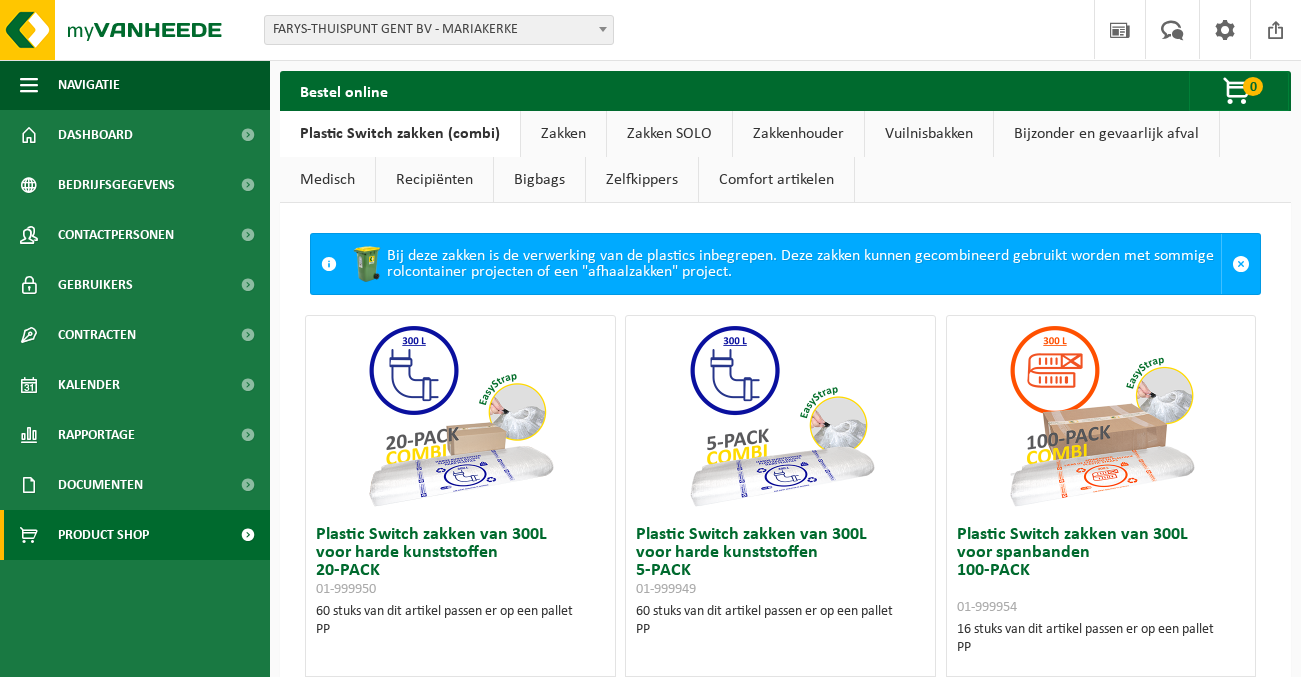 scroll, scrollTop: 0, scrollLeft: 0, axis: both 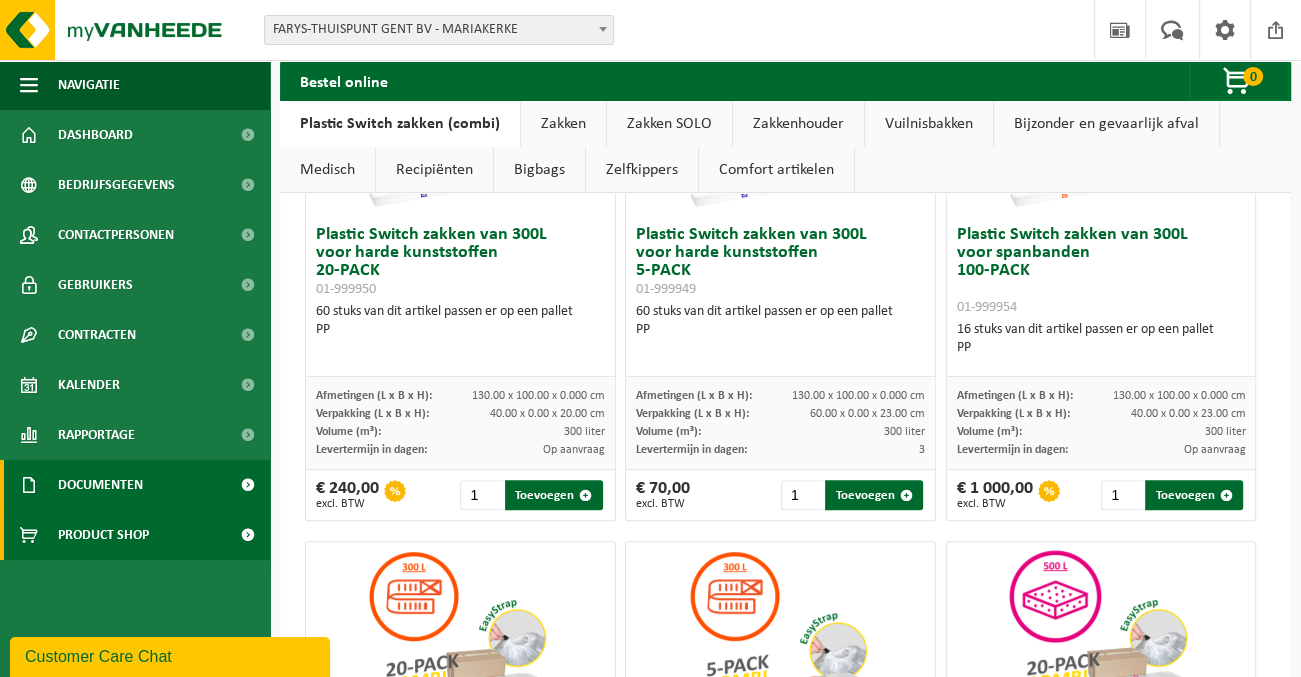 click on "Documenten" at bounding box center [135, 485] 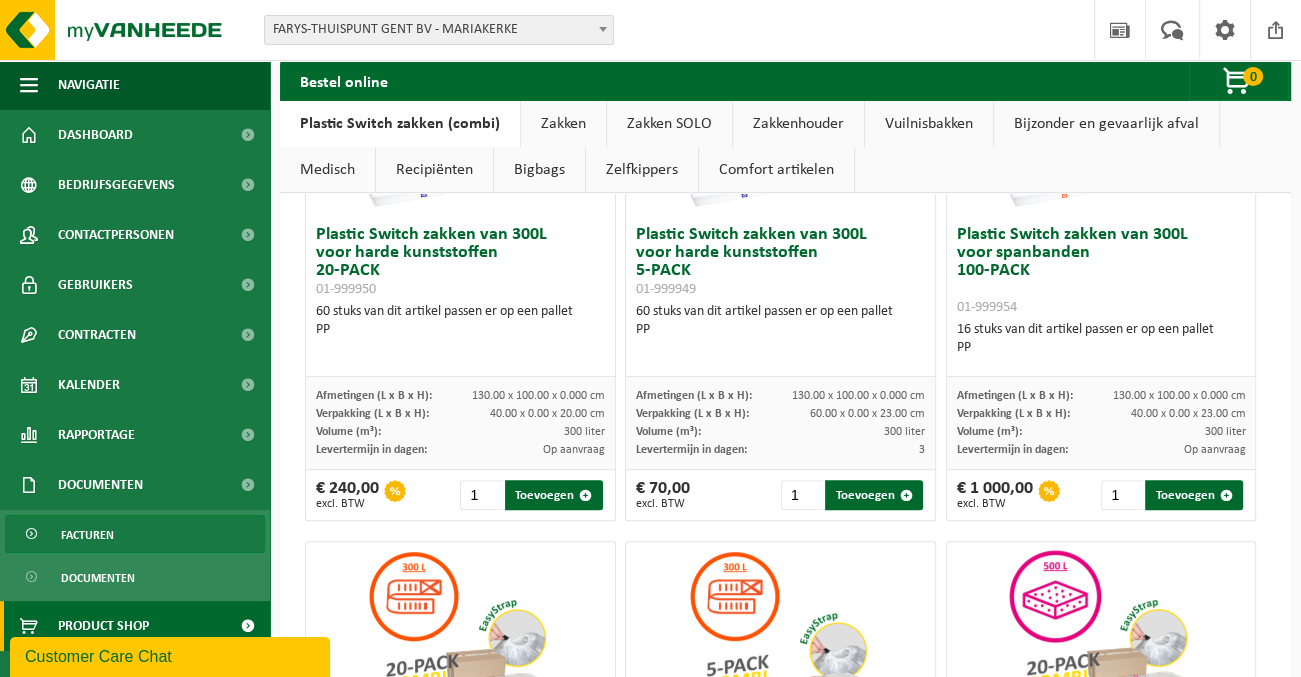 scroll, scrollTop: 23, scrollLeft: 0, axis: vertical 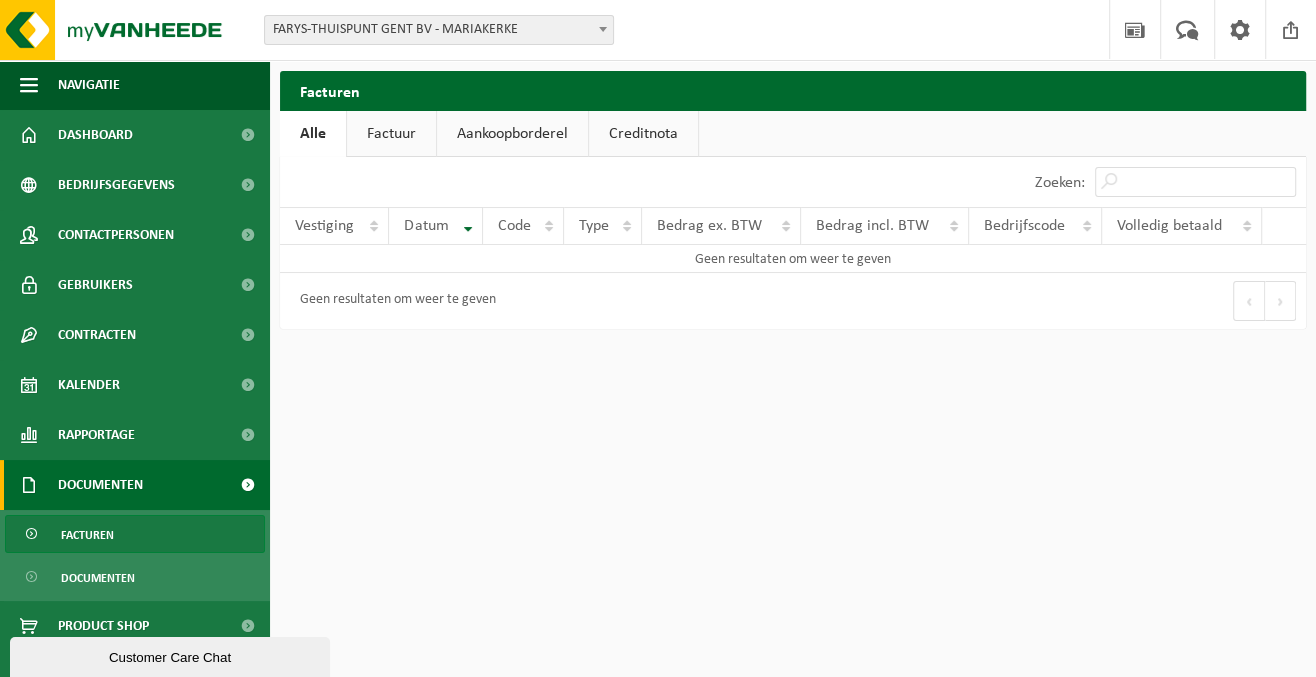 click on "Facturen" at bounding box center [135, 534] 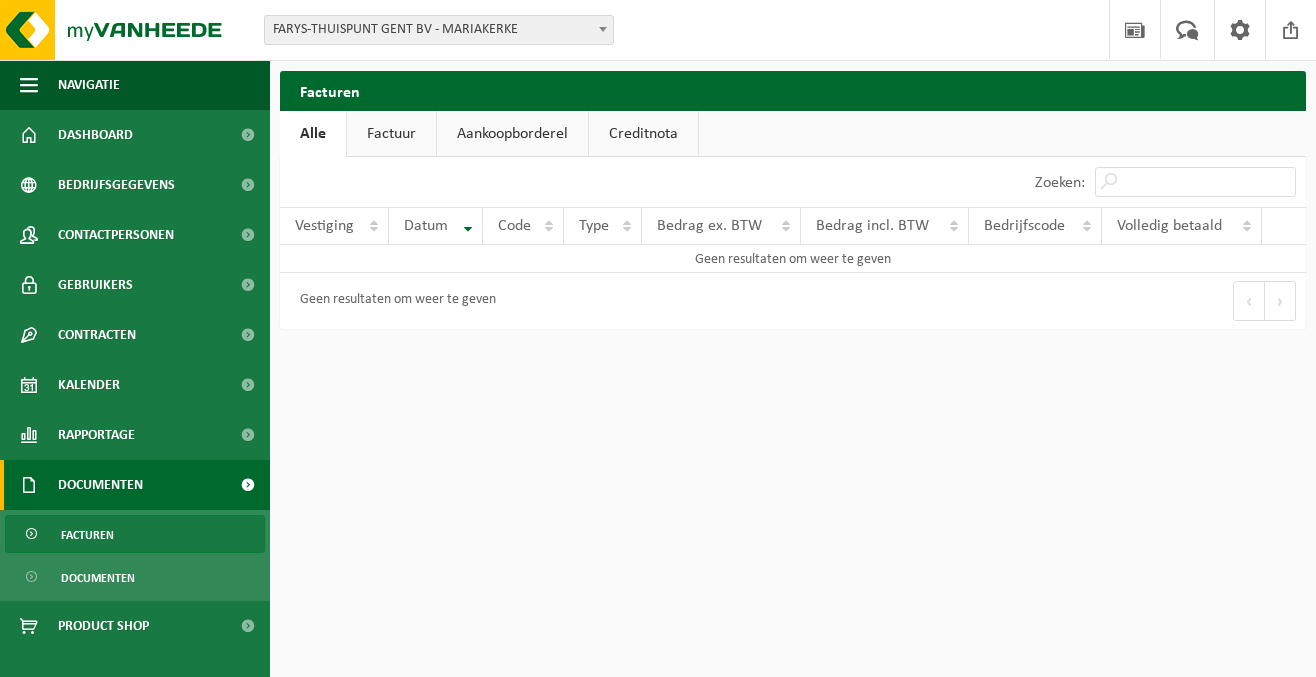 scroll, scrollTop: 0, scrollLeft: 0, axis: both 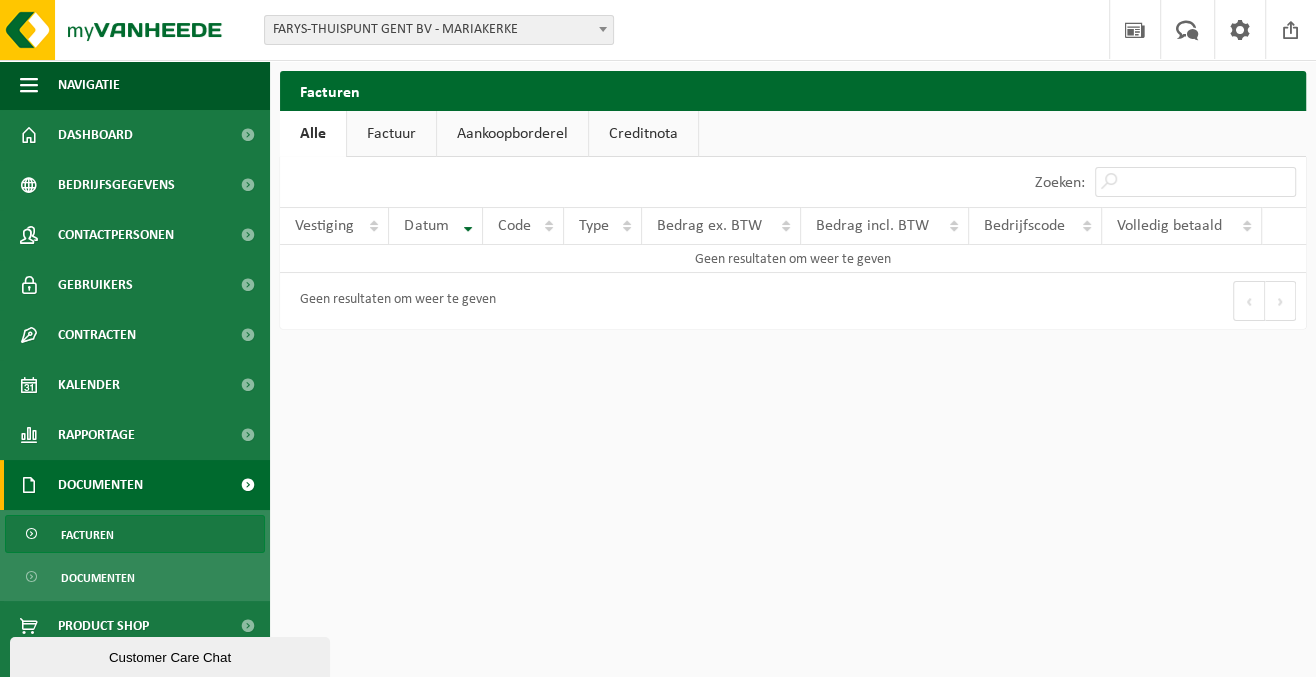 click on "Vestiging:       THUISPUNT GENT BV - GENT THUISPUNT GENT BV - MARIAKERKE WONINGENT - WONDELGEM FARYS-THUISPUNT GENT BV - MARIAKERKE   FARYS-THUISPUNT GENT BV - MARIAKERKE          Welkom  ROBIN VANLAERE         Nieuws         Uw feedback               Afmelden" at bounding box center (658, 30) 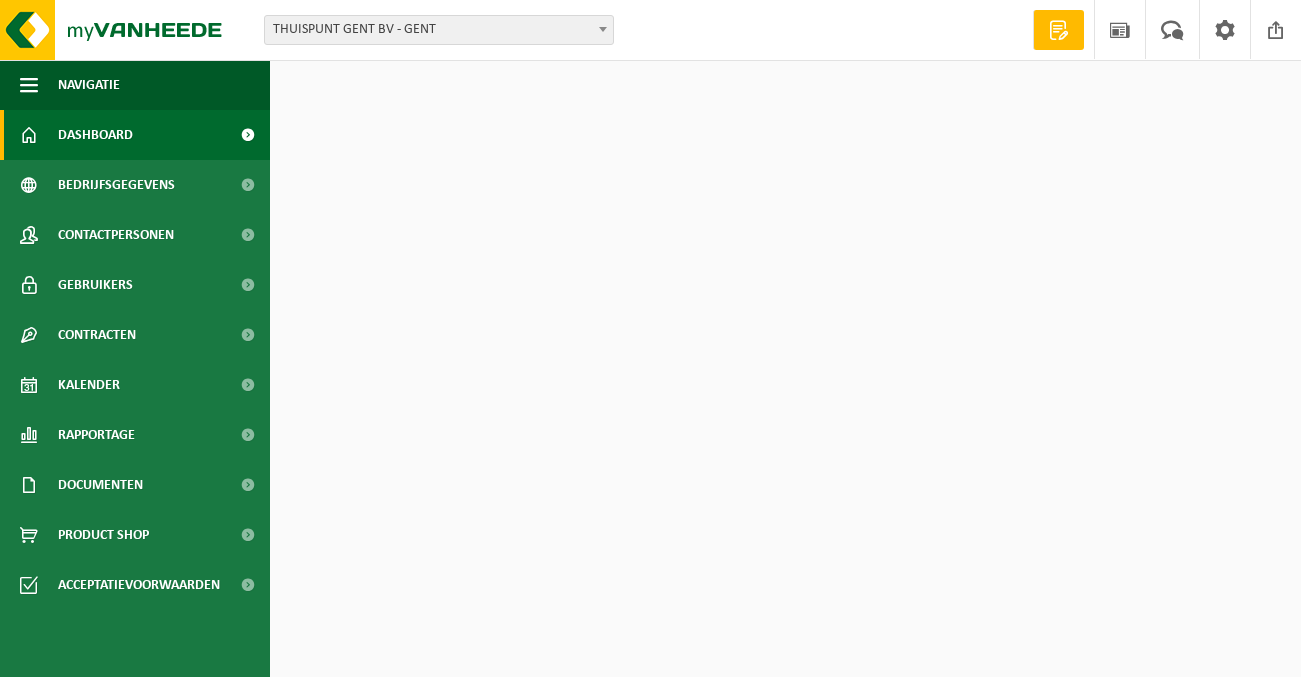 scroll, scrollTop: 0, scrollLeft: 0, axis: both 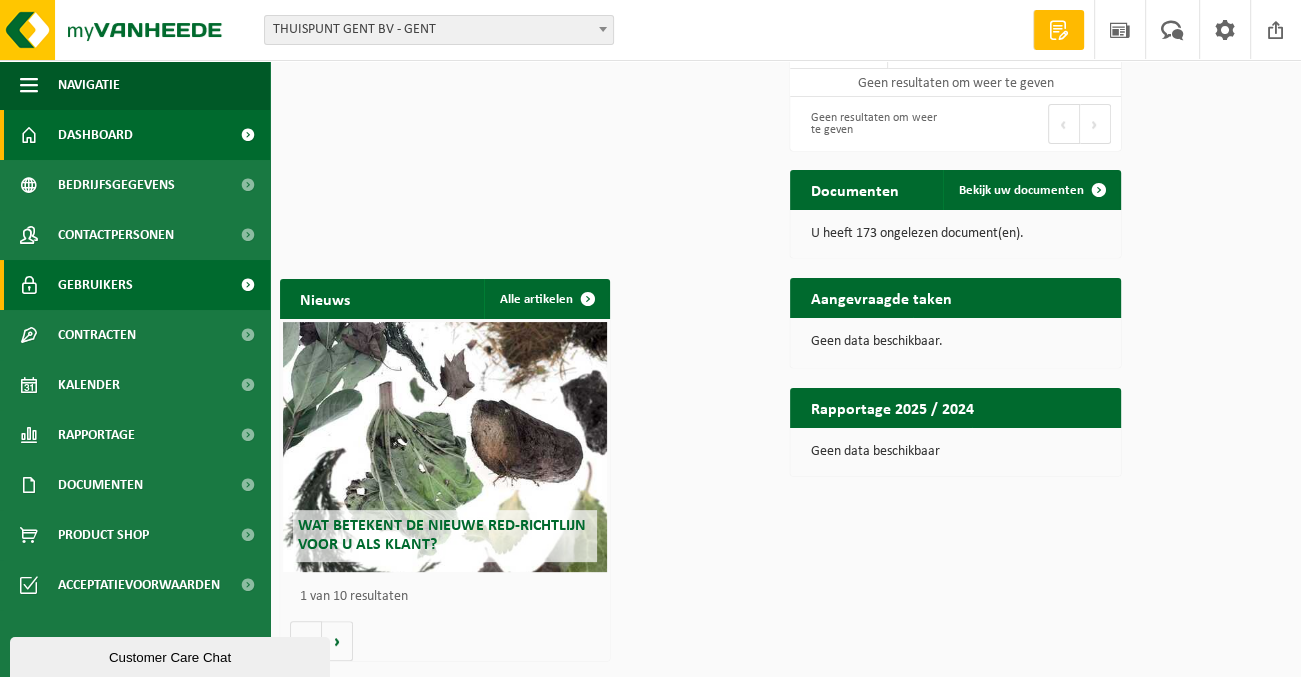 click at bounding box center [247, 285] 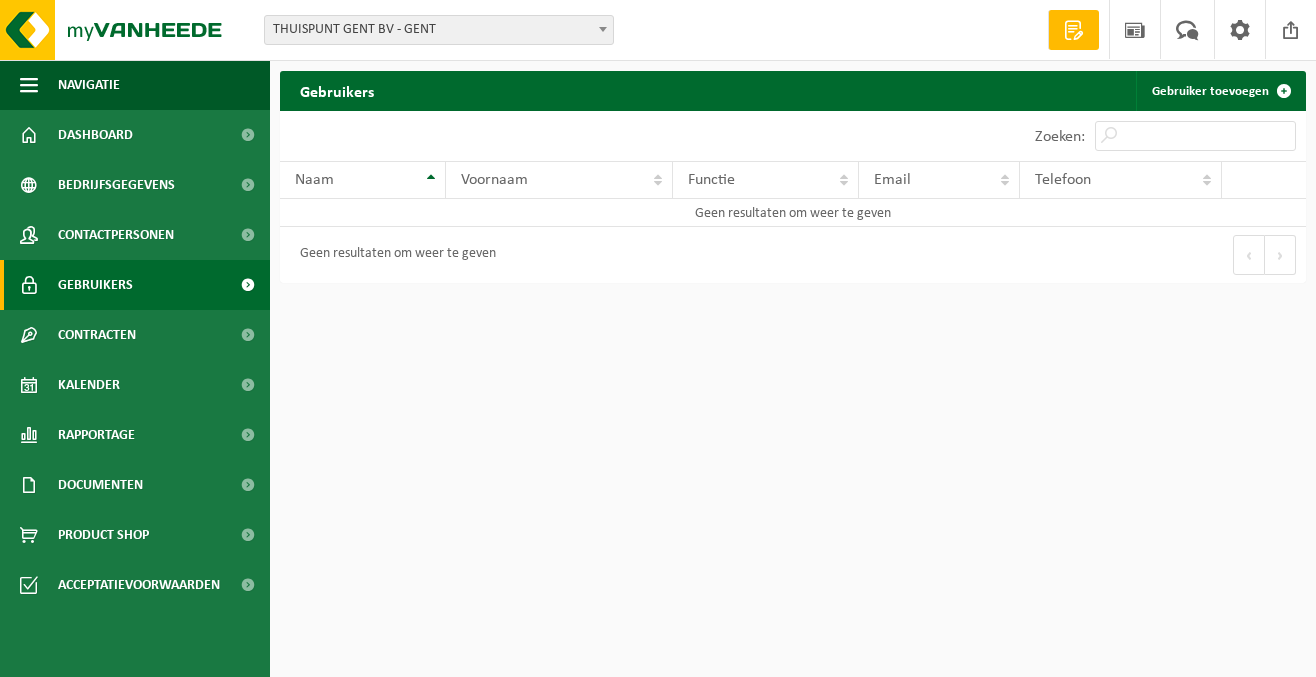 scroll, scrollTop: 0, scrollLeft: 0, axis: both 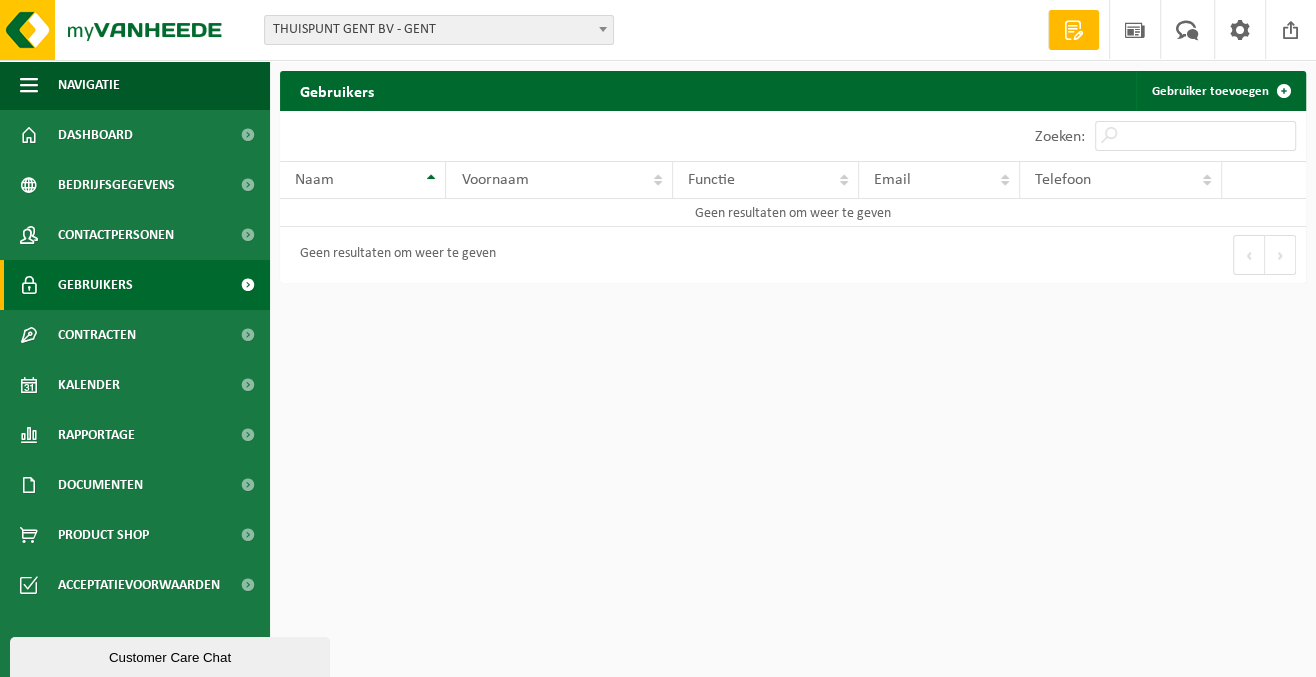 click at bounding box center (247, 285) 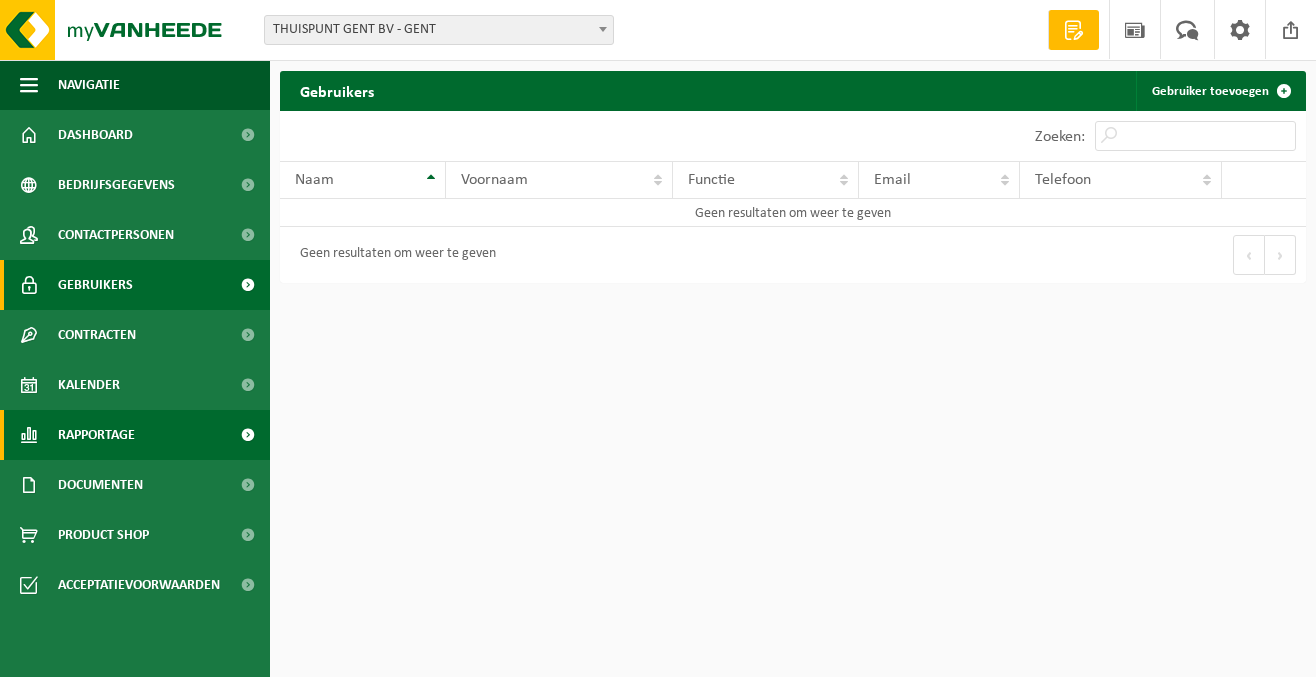 scroll, scrollTop: 0, scrollLeft: 0, axis: both 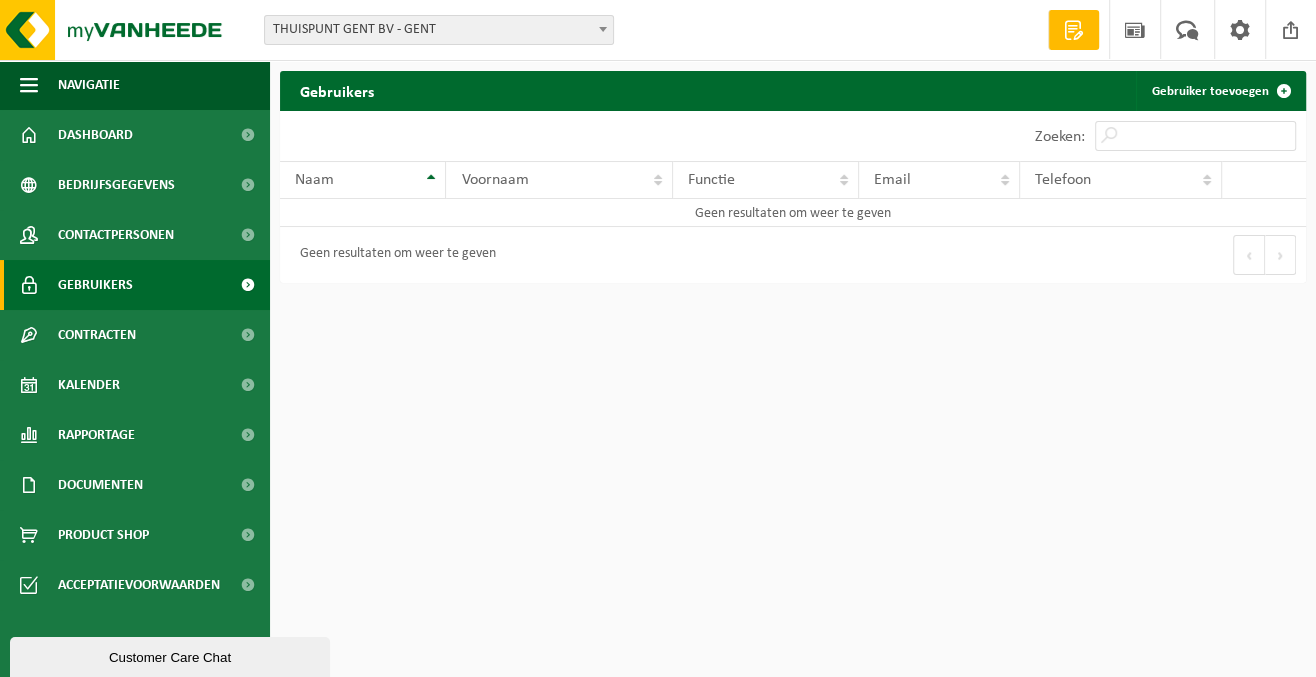 click at bounding box center [0, 0] 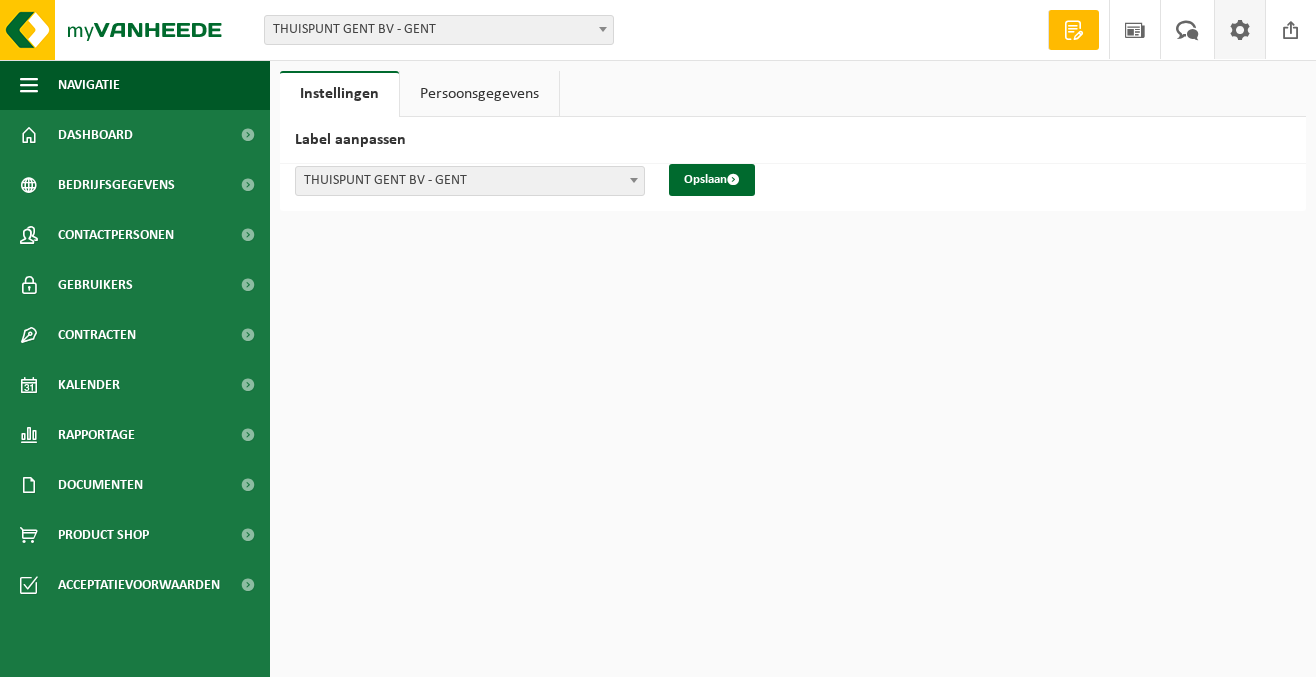 scroll, scrollTop: 0, scrollLeft: 0, axis: both 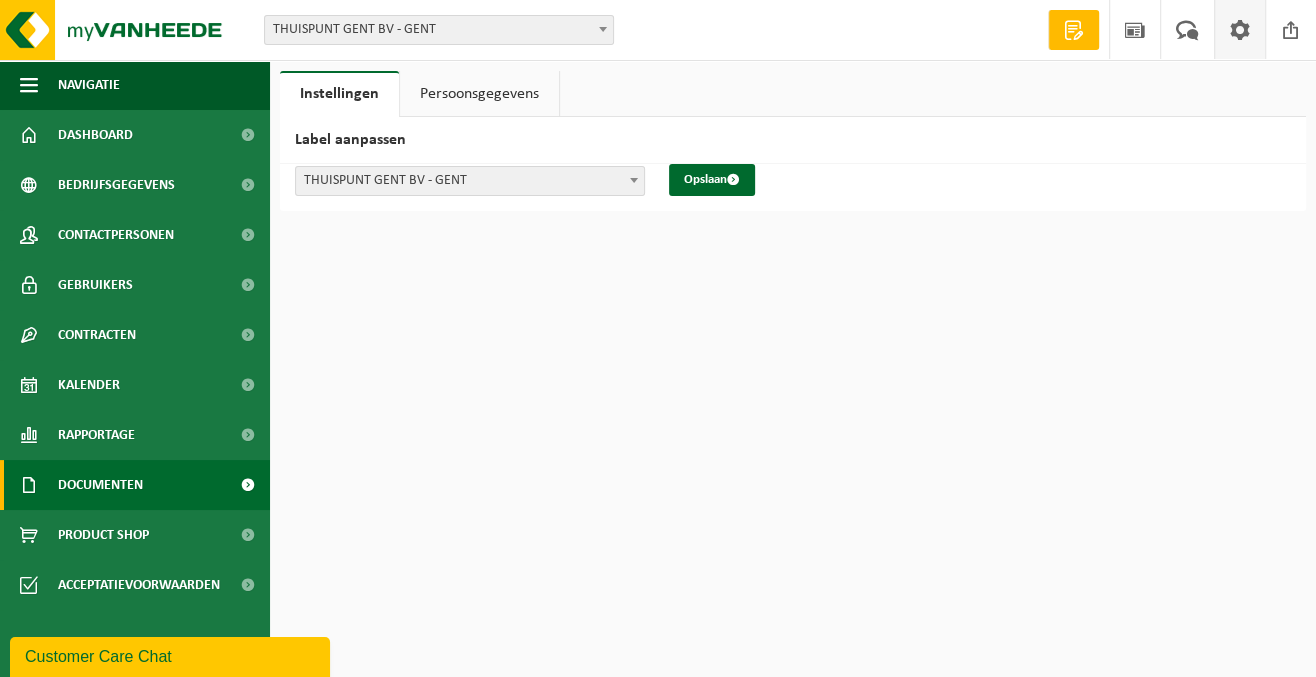 click on "Documenten" at bounding box center [100, 485] 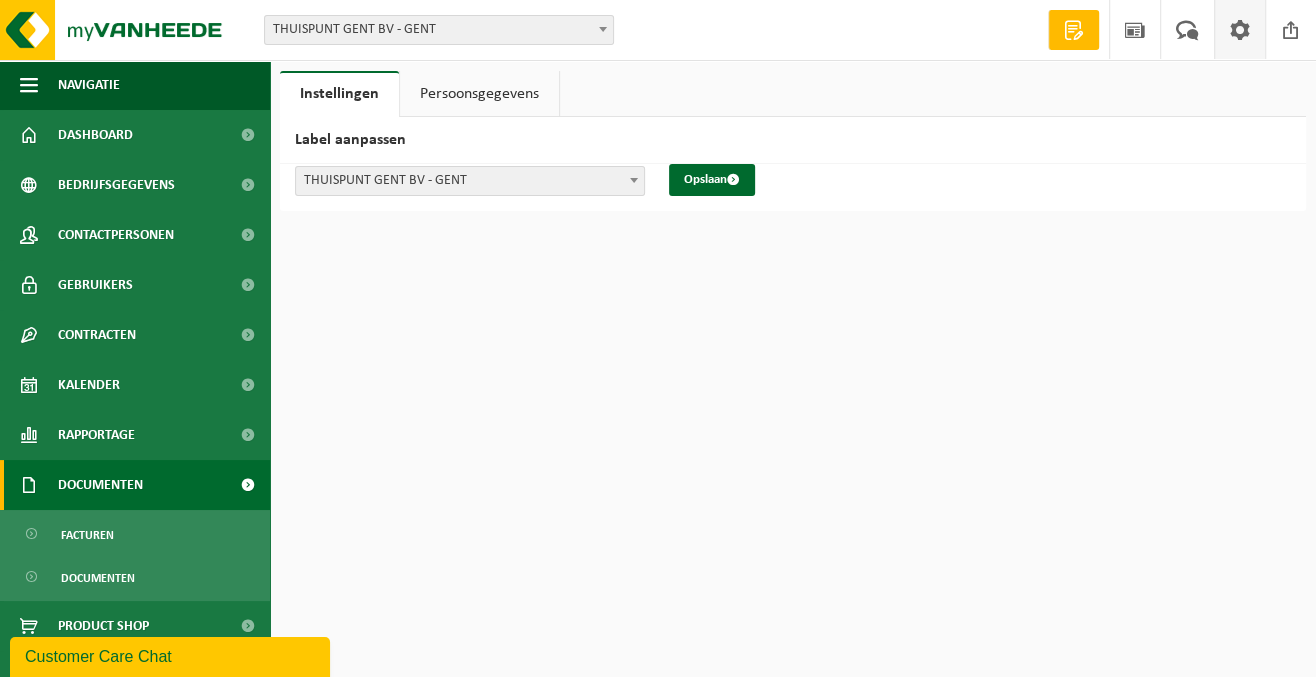 click on "Documenten" at bounding box center (100, 485) 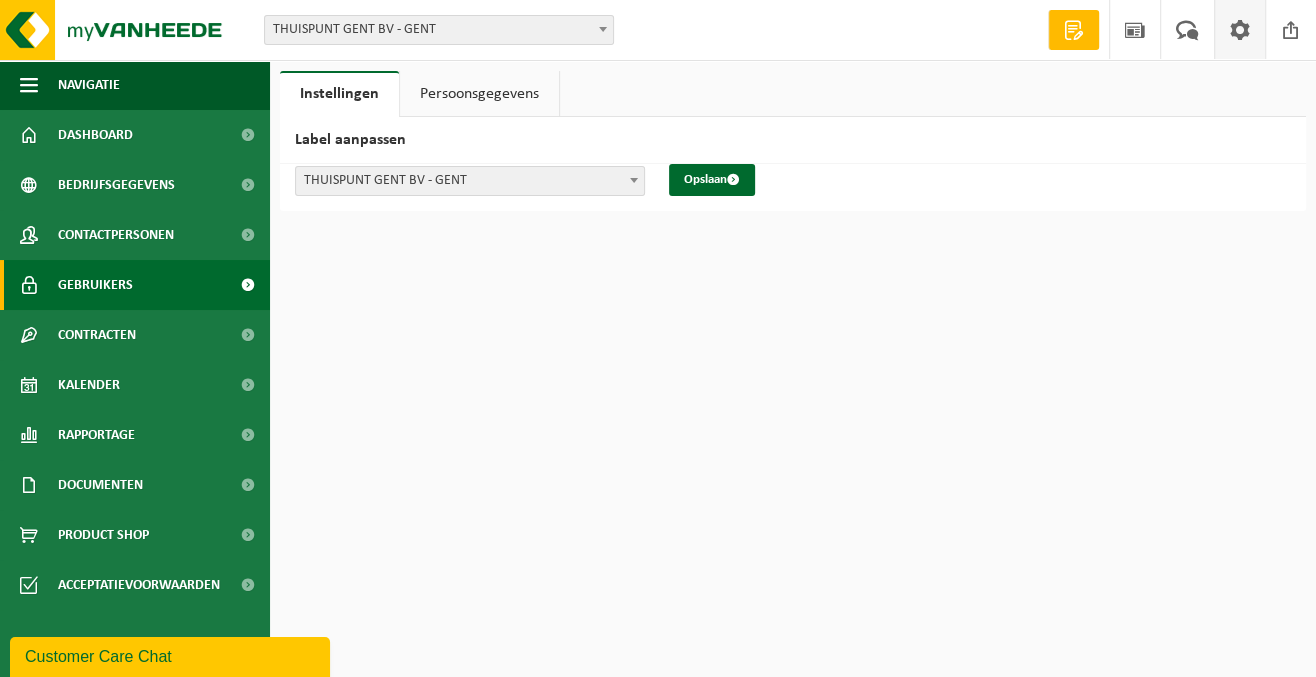 click on "Gebruikers" at bounding box center (95, 285) 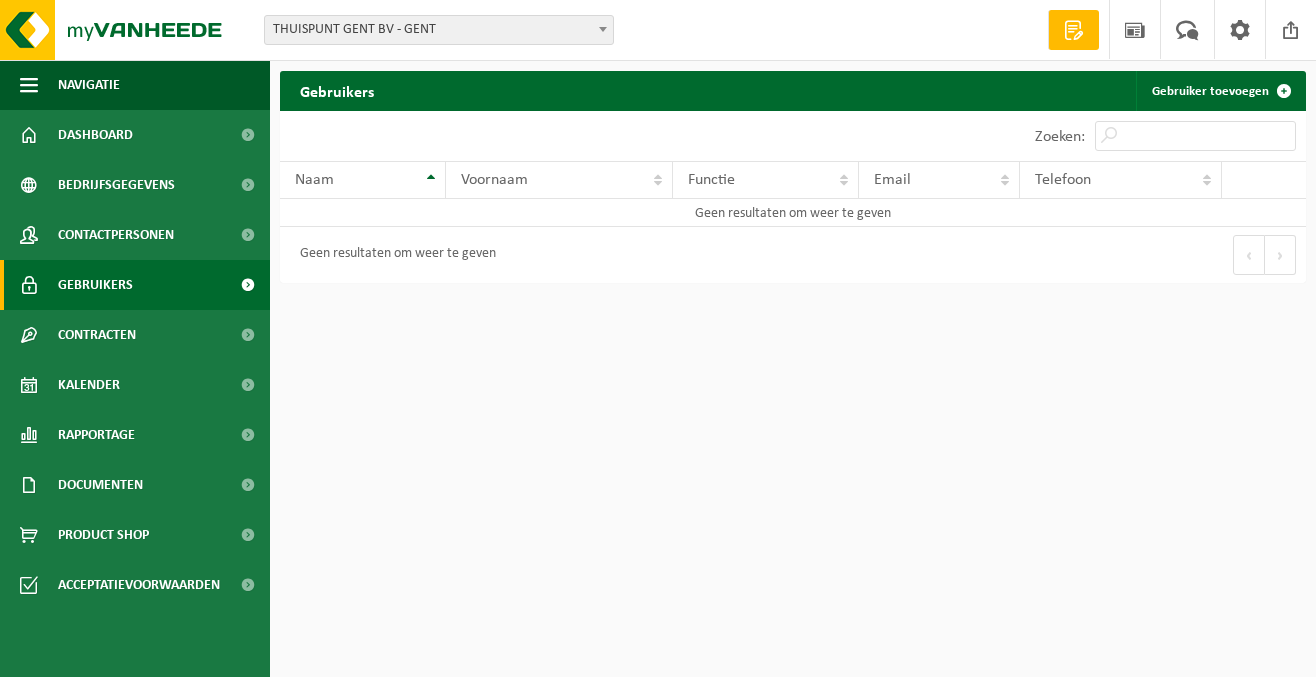 scroll, scrollTop: 0, scrollLeft: 0, axis: both 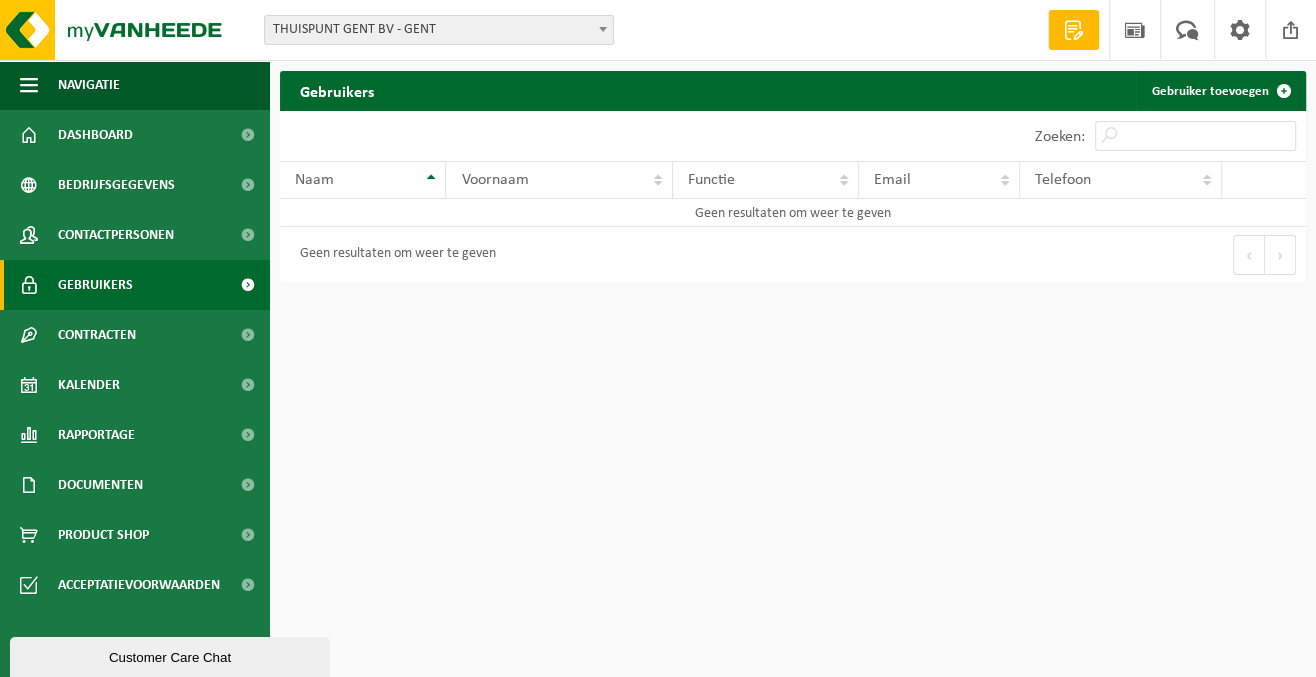 click on "Gebruikers" at bounding box center (95, 285) 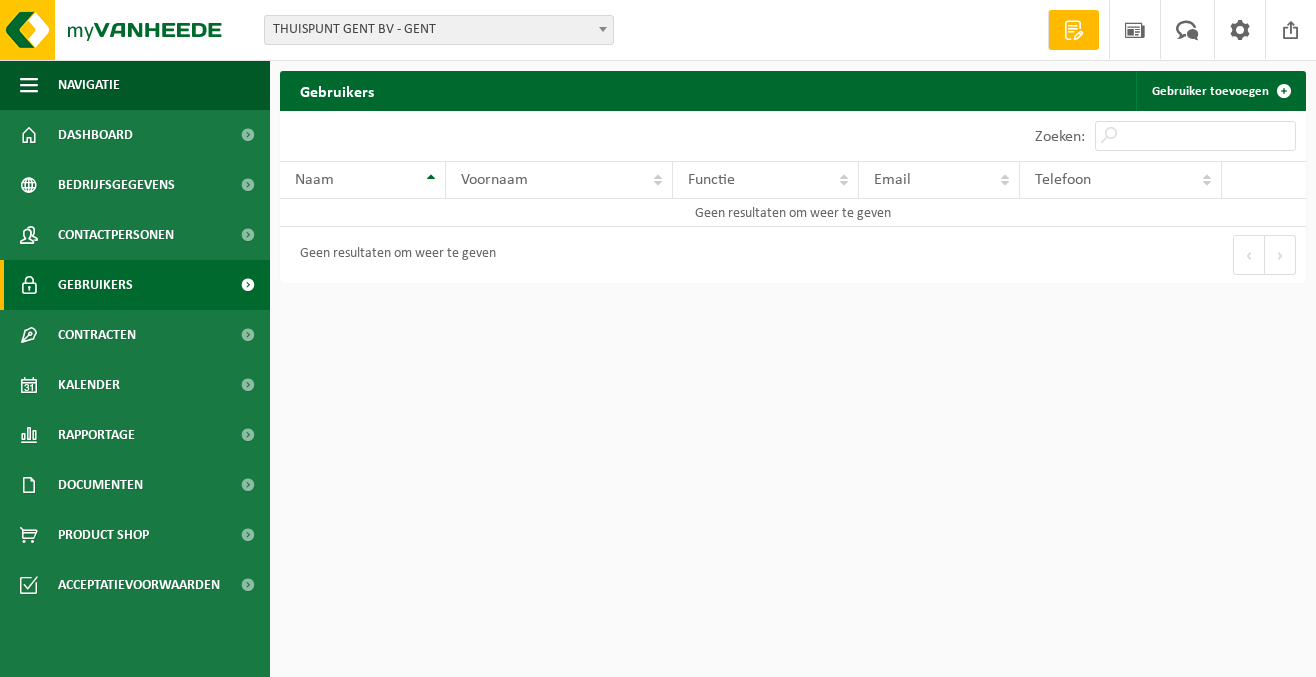 scroll, scrollTop: 0, scrollLeft: 0, axis: both 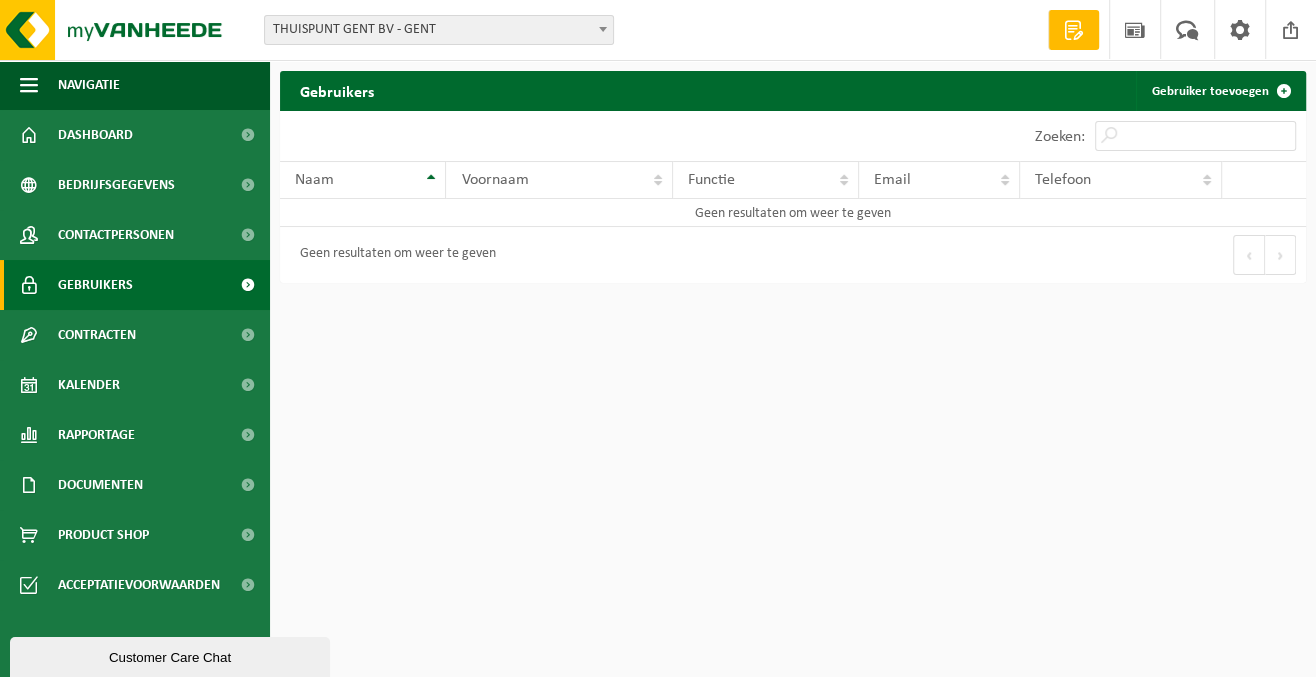 click on "Gebruikers" at bounding box center (95, 285) 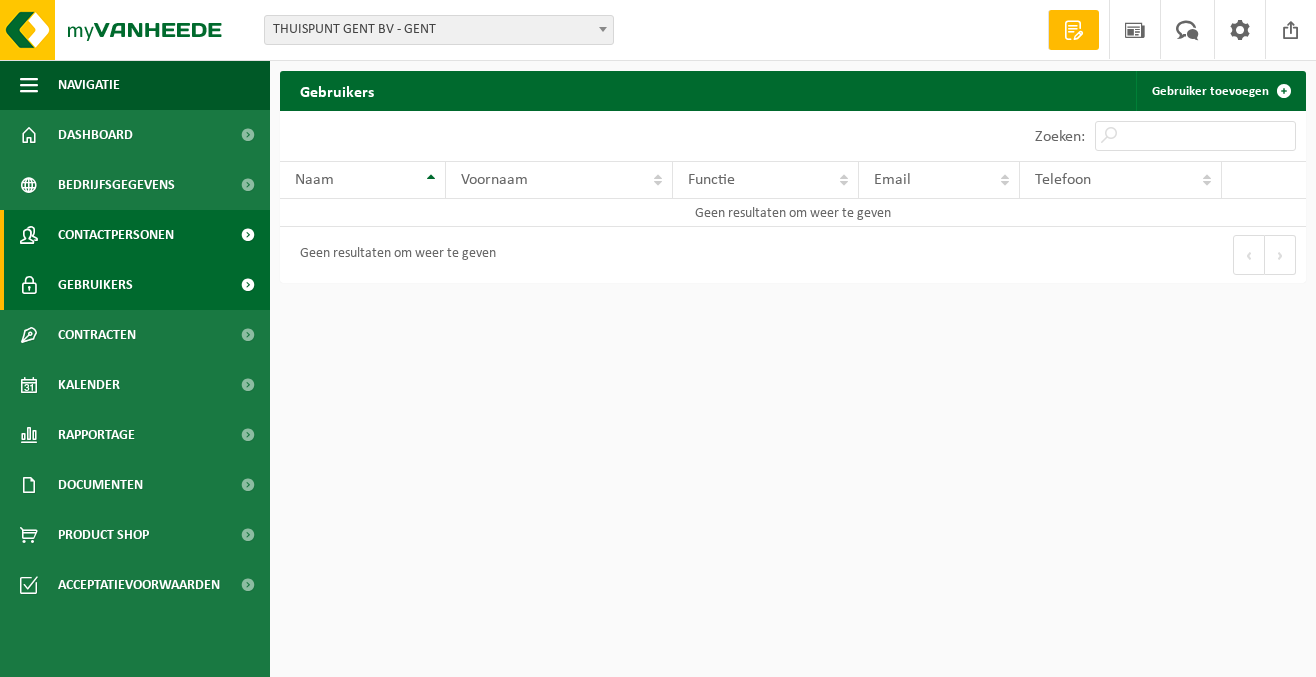 scroll, scrollTop: 0, scrollLeft: 0, axis: both 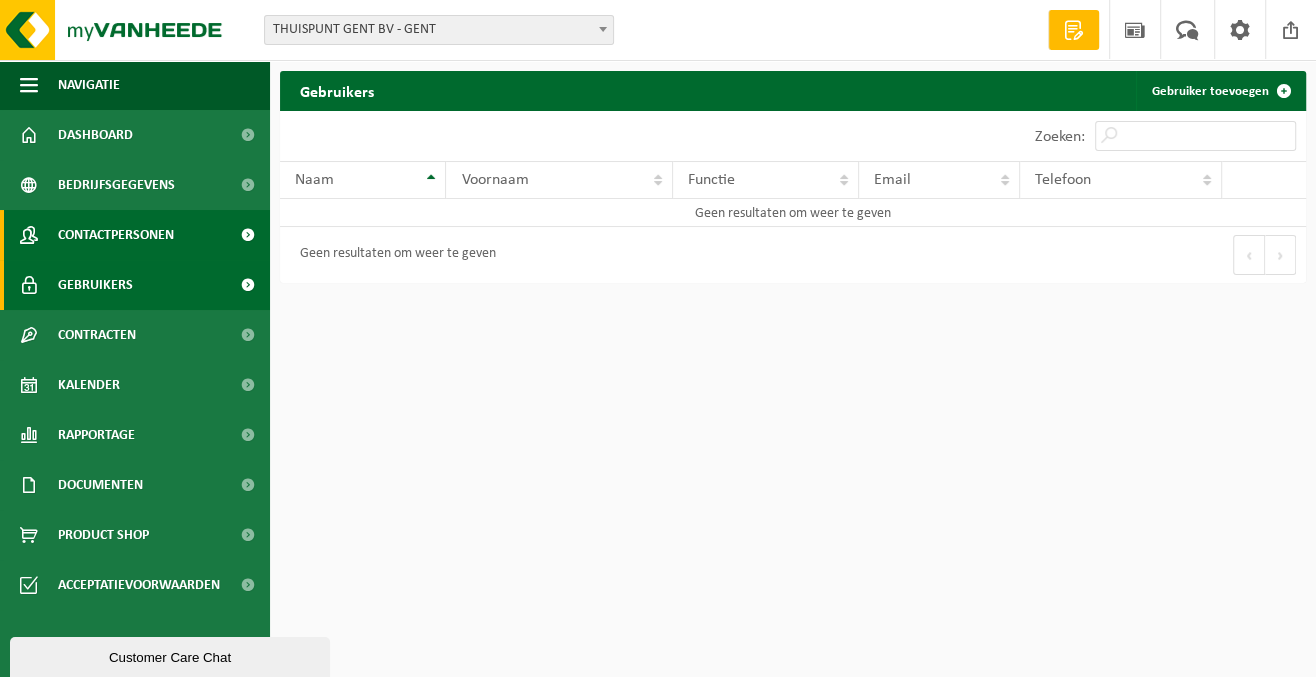 click on "Contactpersonen" at bounding box center [116, 235] 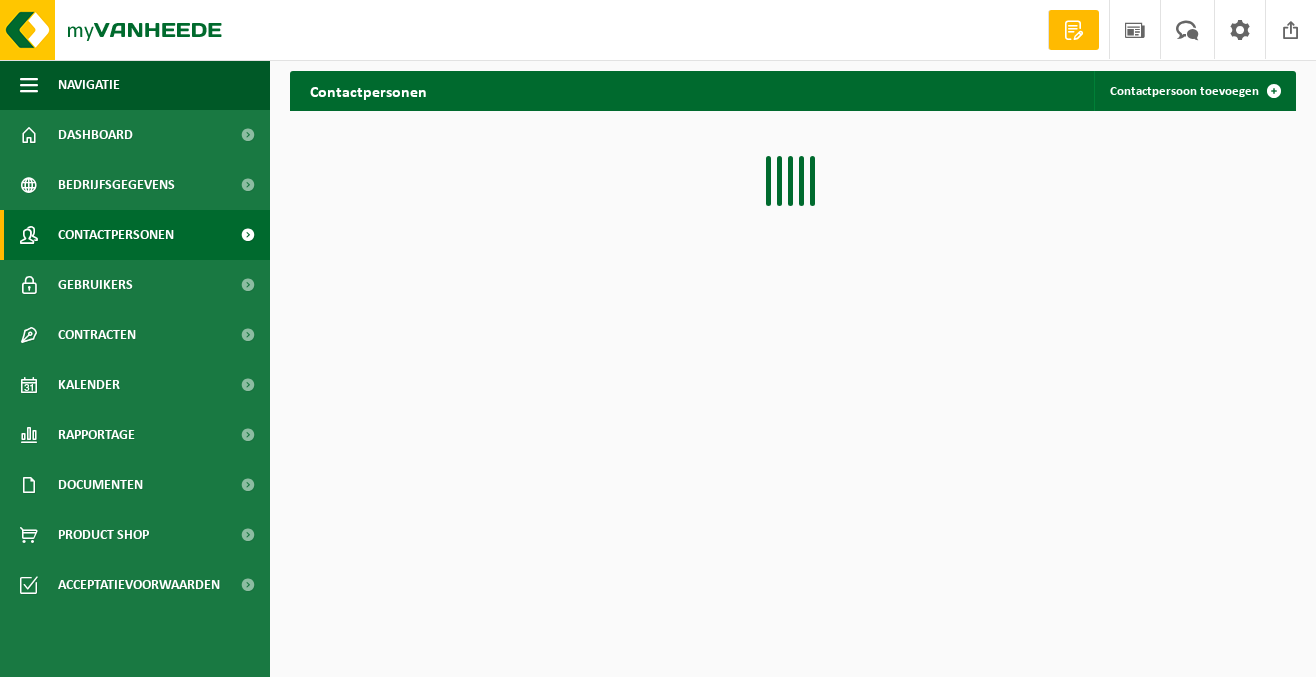scroll, scrollTop: 0, scrollLeft: 0, axis: both 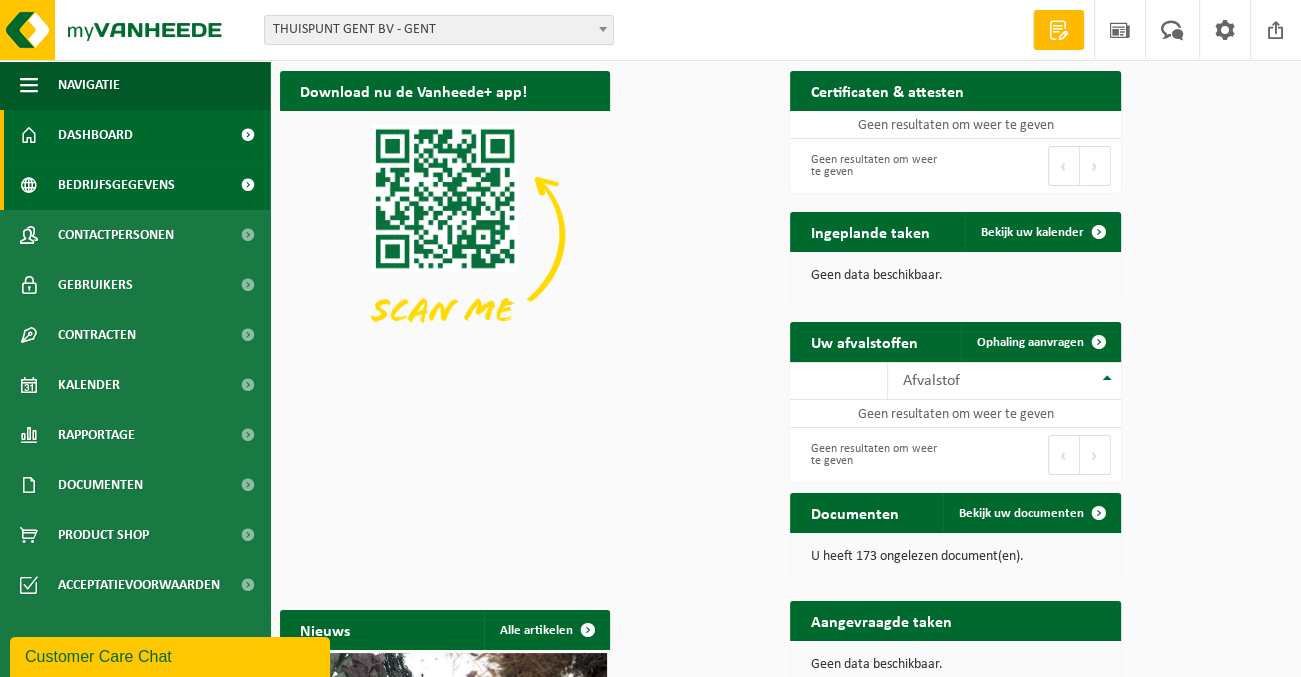 click at bounding box center [29, 185] 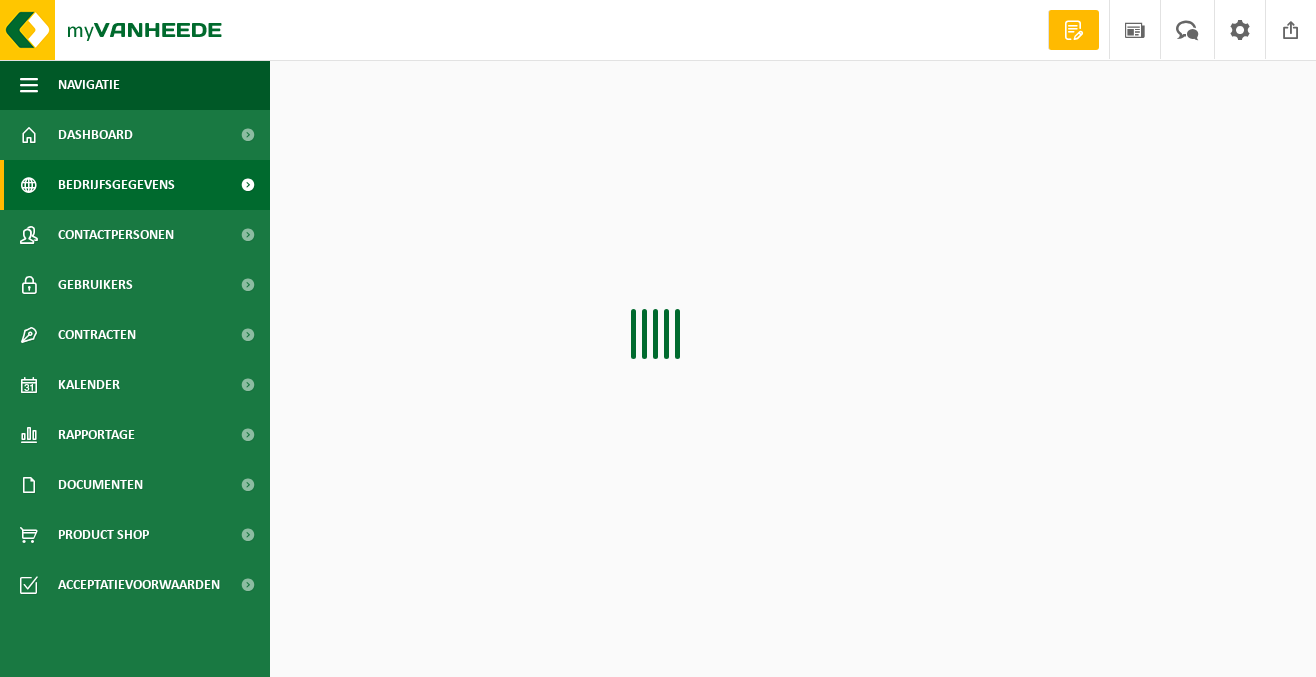 scroll, scrollTop: 0, scrollLeft: 0, axis: both 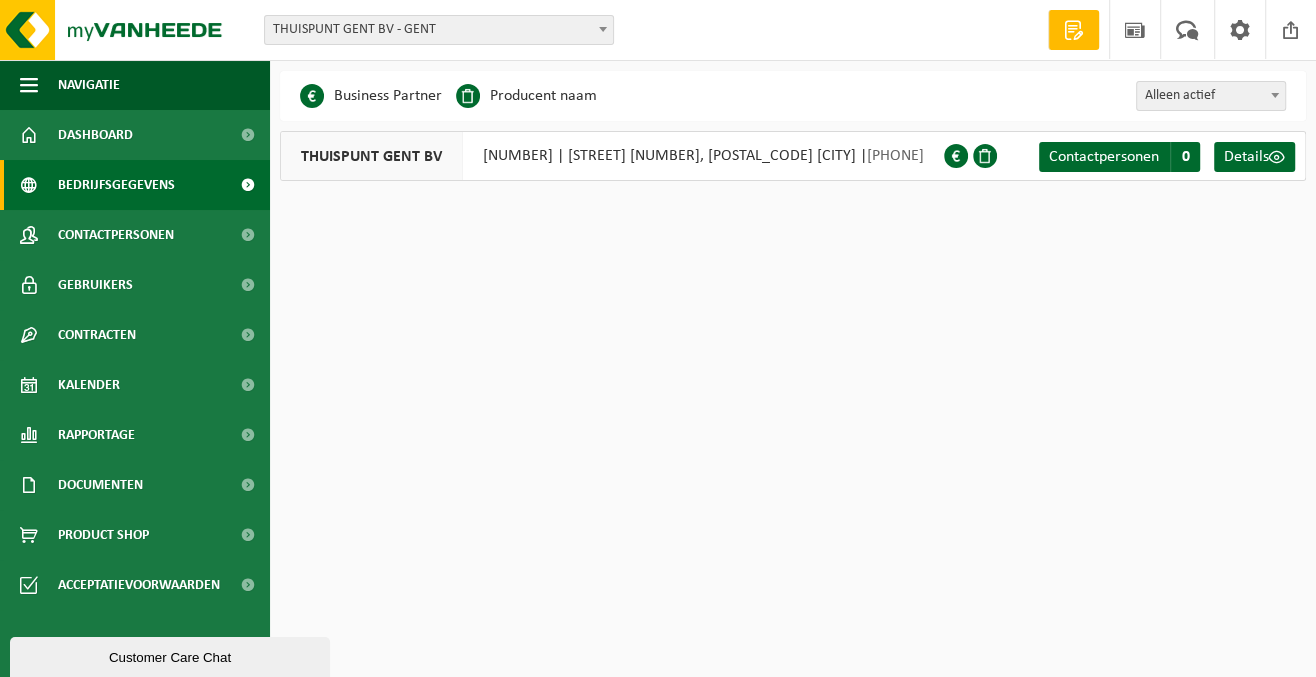 click at bounding box center (0, 0) 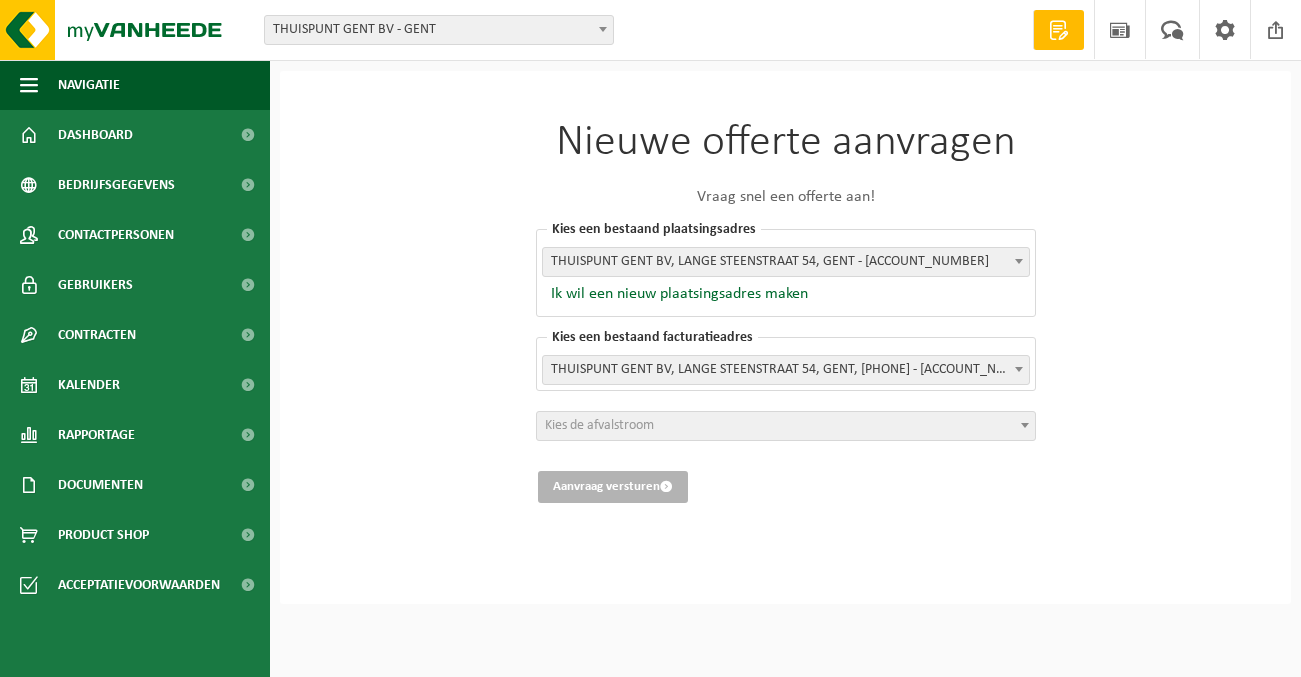 scroll, scrollTop: 0, scrollLeft: 0, axis: both 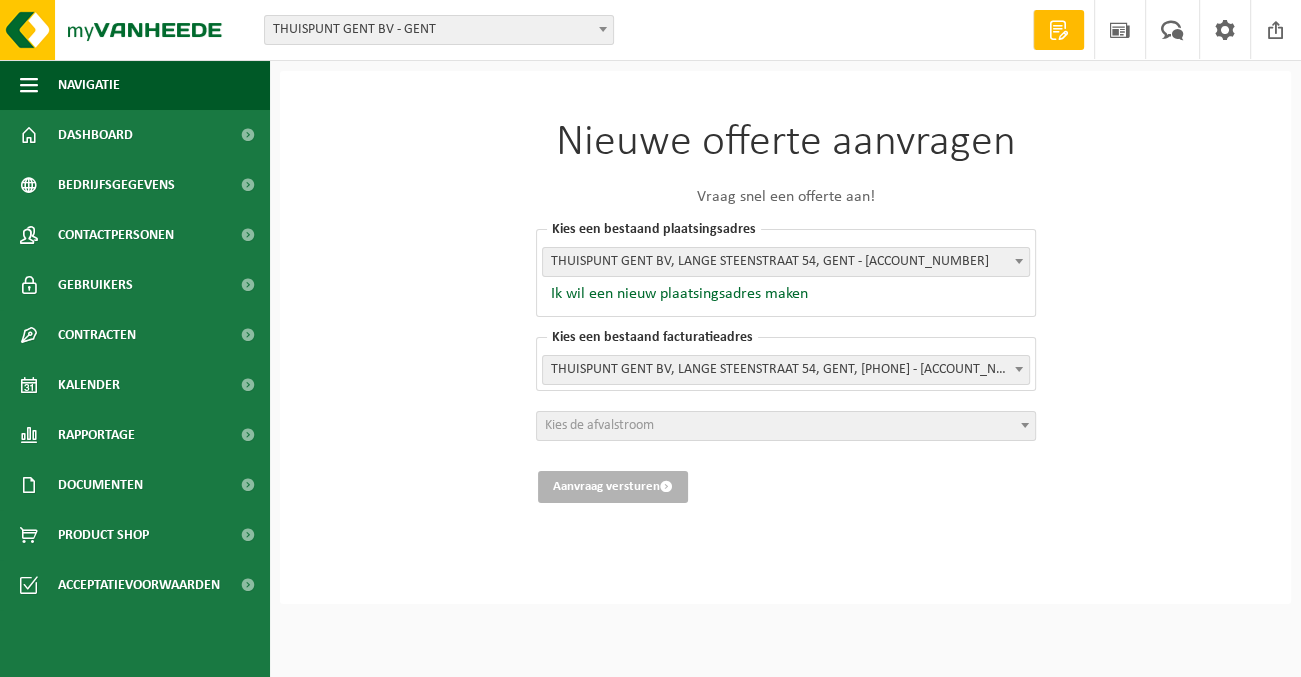 click at bounding box center (0, 0) 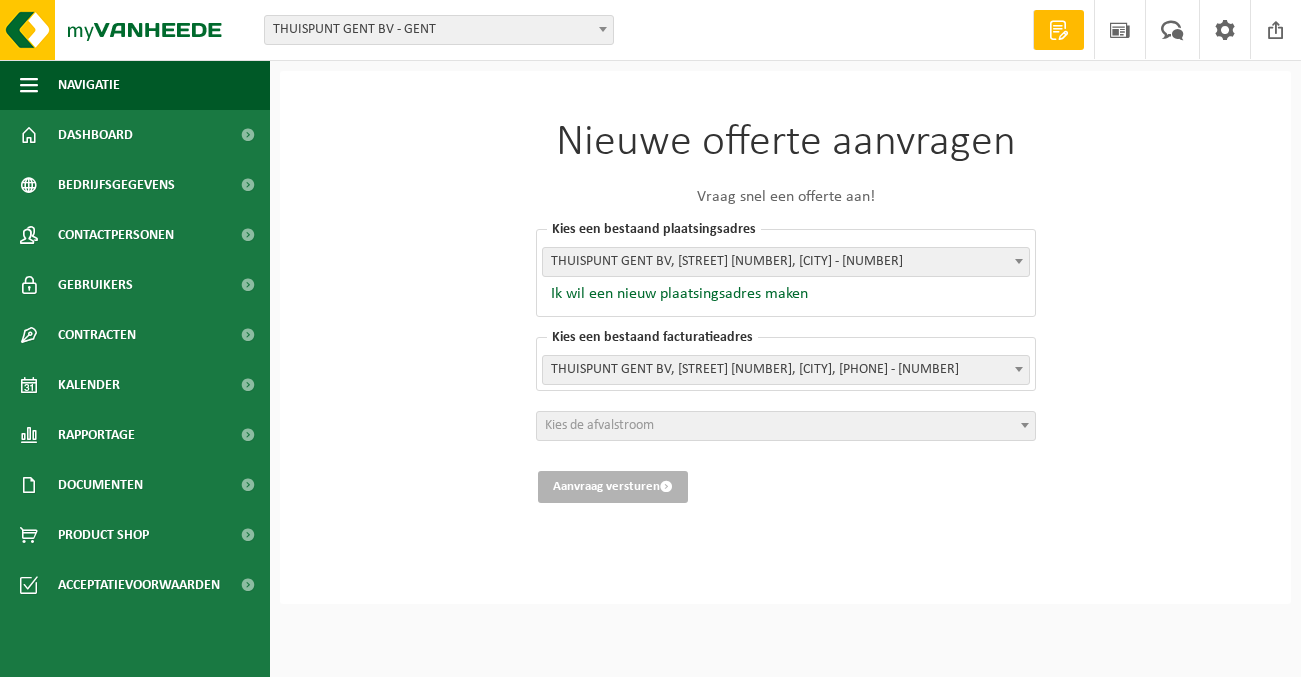 scroll, scrollTop: 0, scrollLeft: 0, axis: both 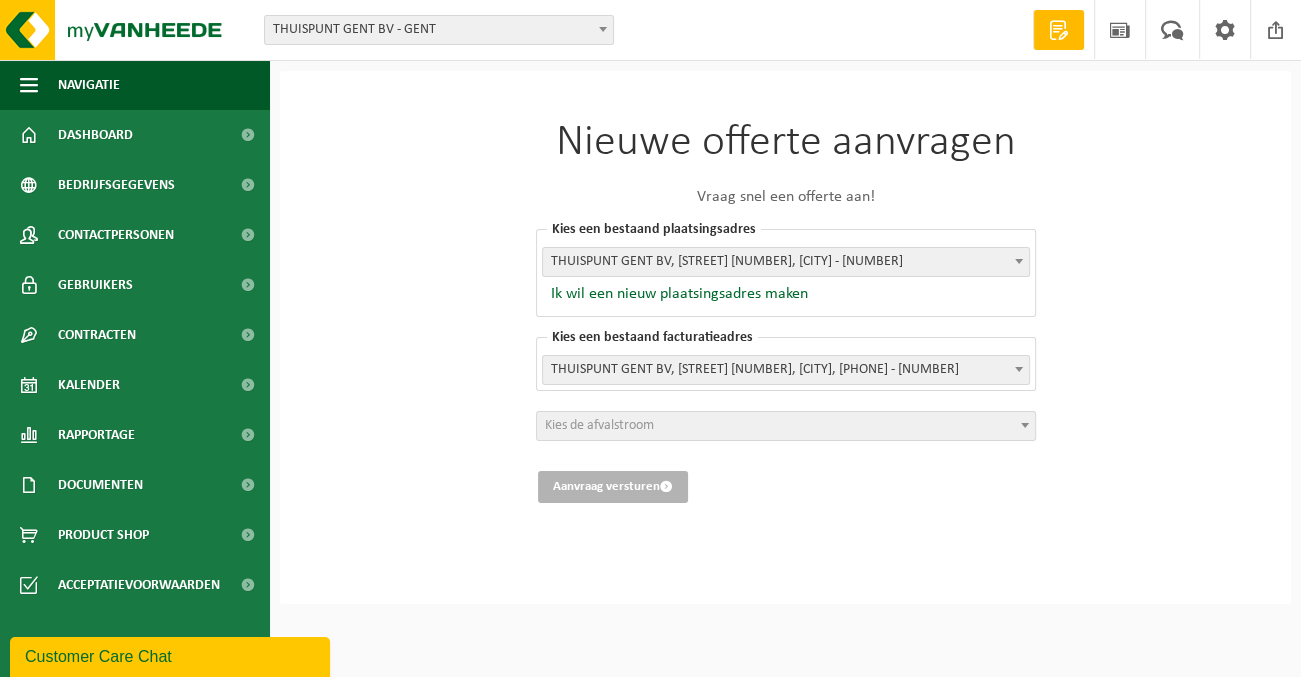 drag, startPoint x: 0, startPoint y: 0, endPoint x: 133, endPoint y: 126, distance: 183.20753 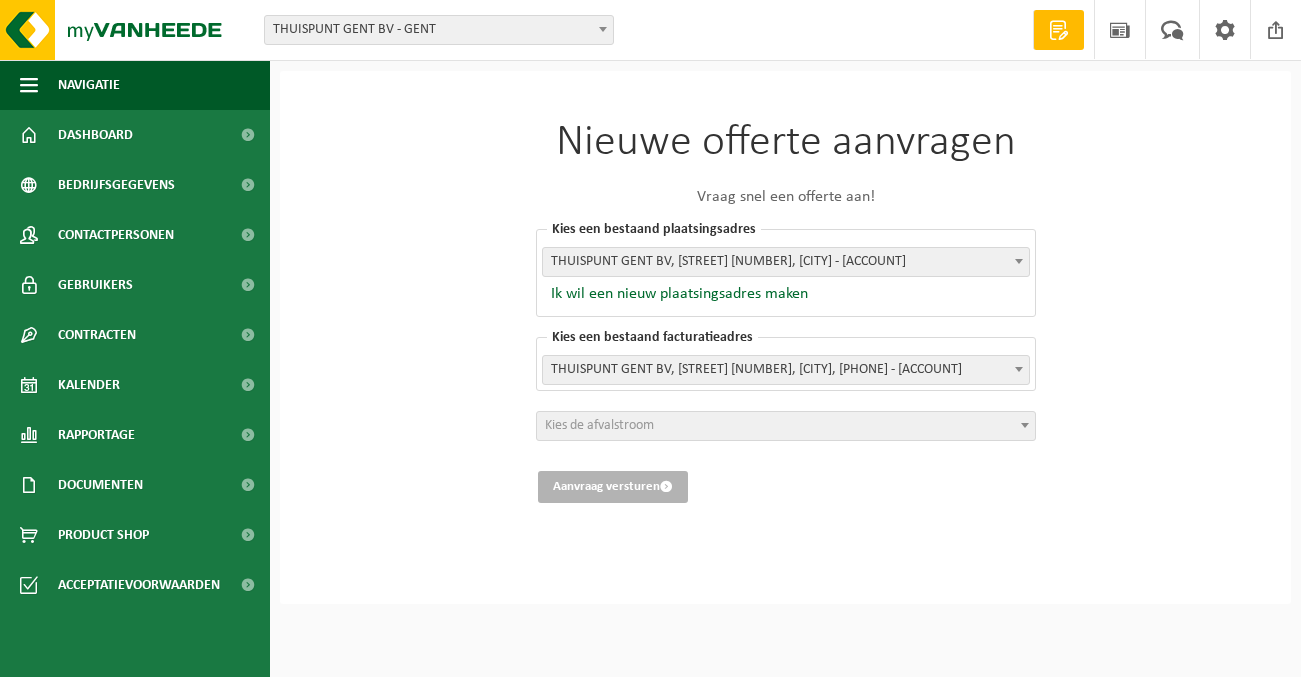 scroll, scrollTop: 0, scrollLeft: 0, axis: both 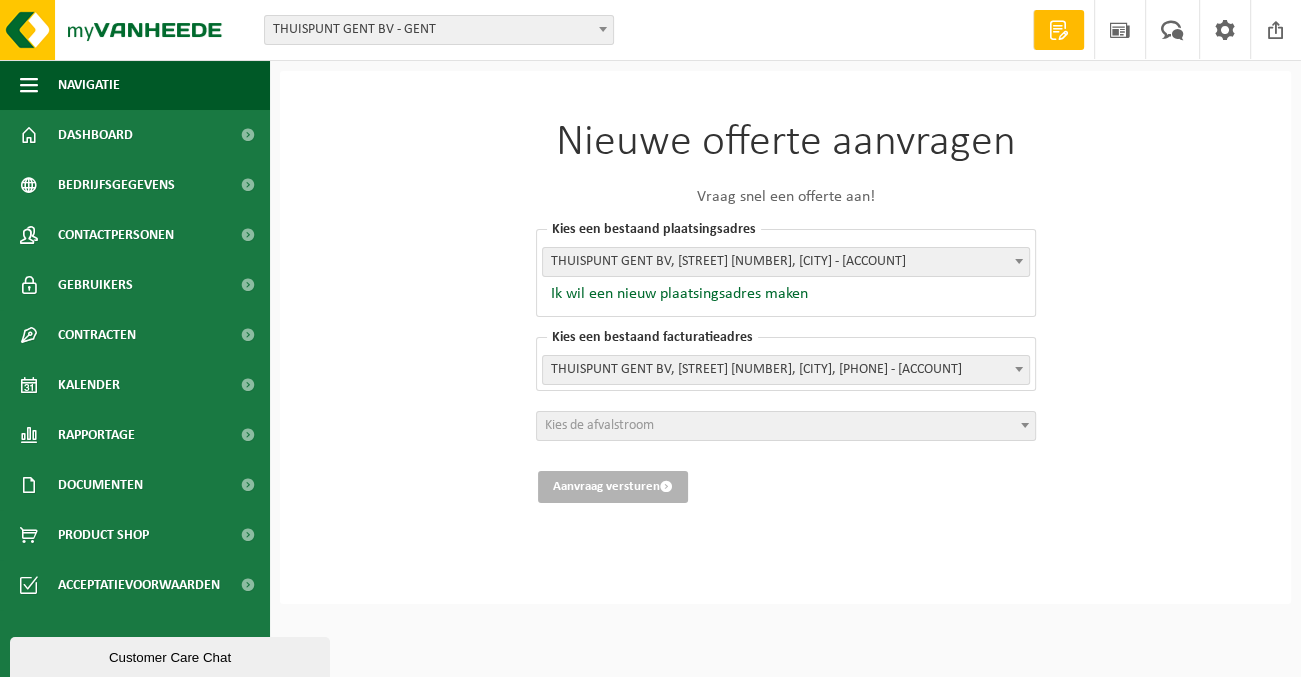 click at bounding box center [0, 0] 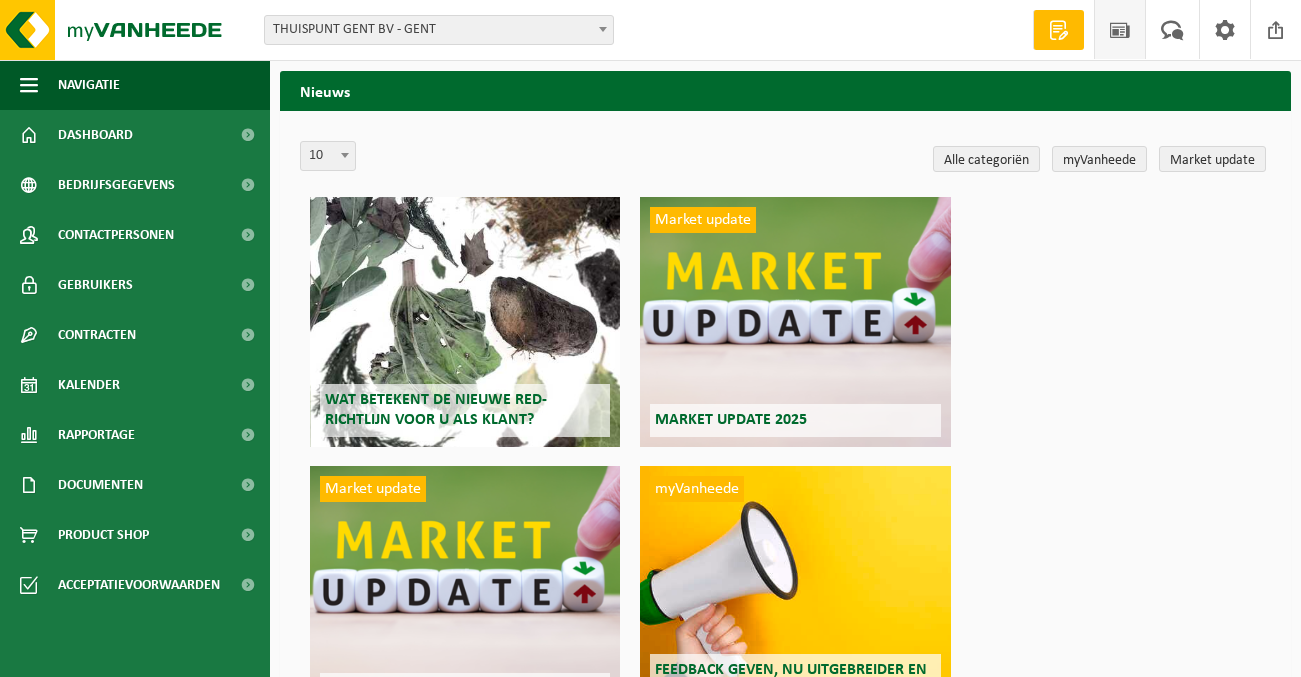scroll, scrollTop: 0, scrollLeft: 0, axis: both 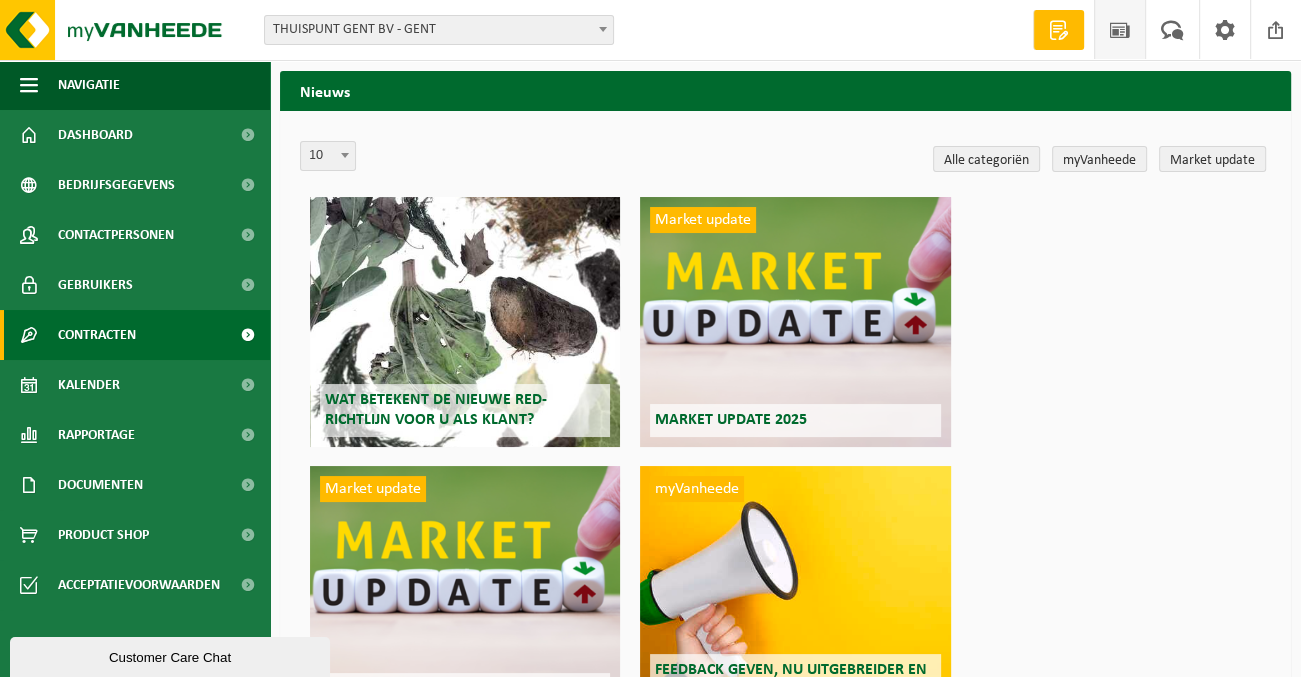click at bounding box center [29, 335] 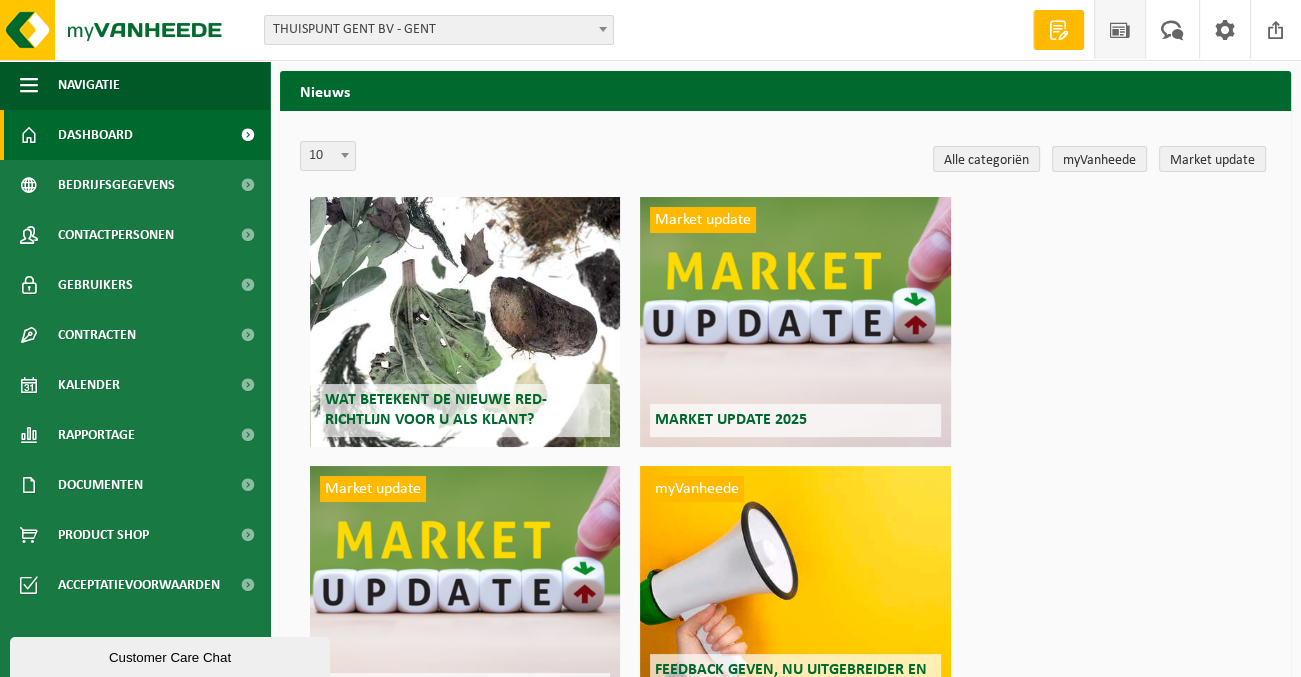 drag, startPoint x: 21, startPoint y: 381, endPoint x: 478, endPoint y: 187, distance: 496.47256 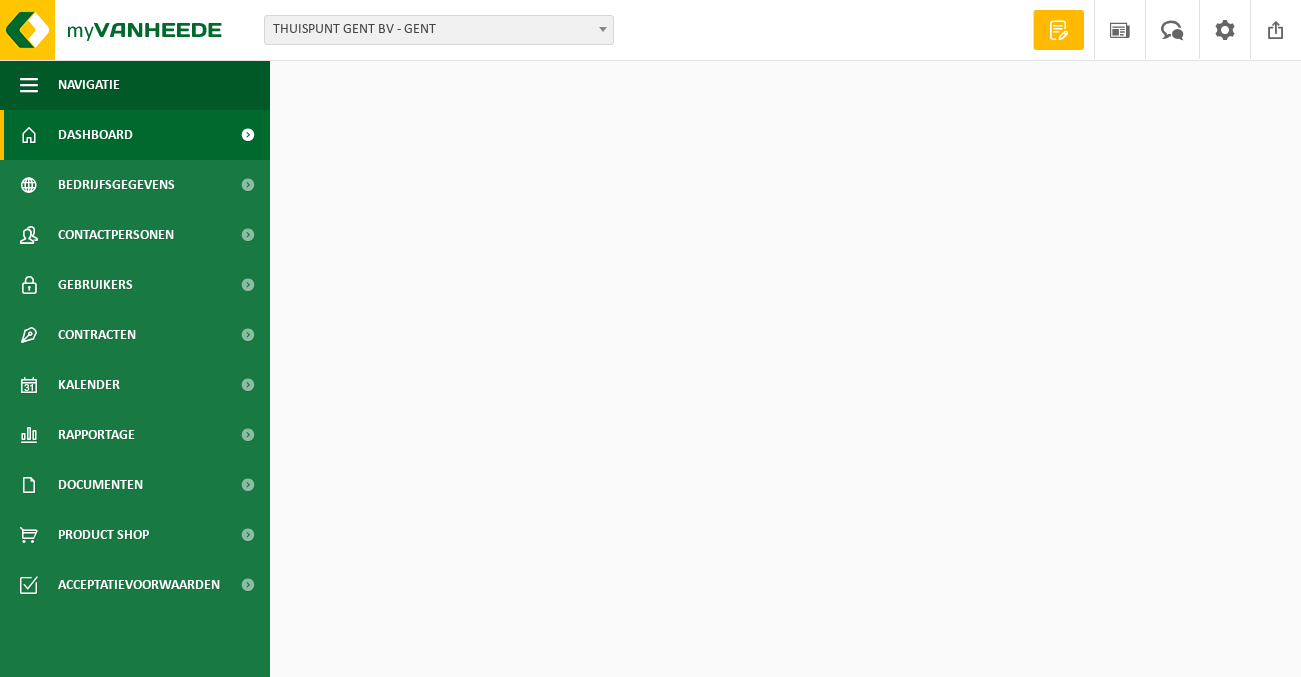 scroll, scrollTop: 0, scrollLeft: 0, axis: both 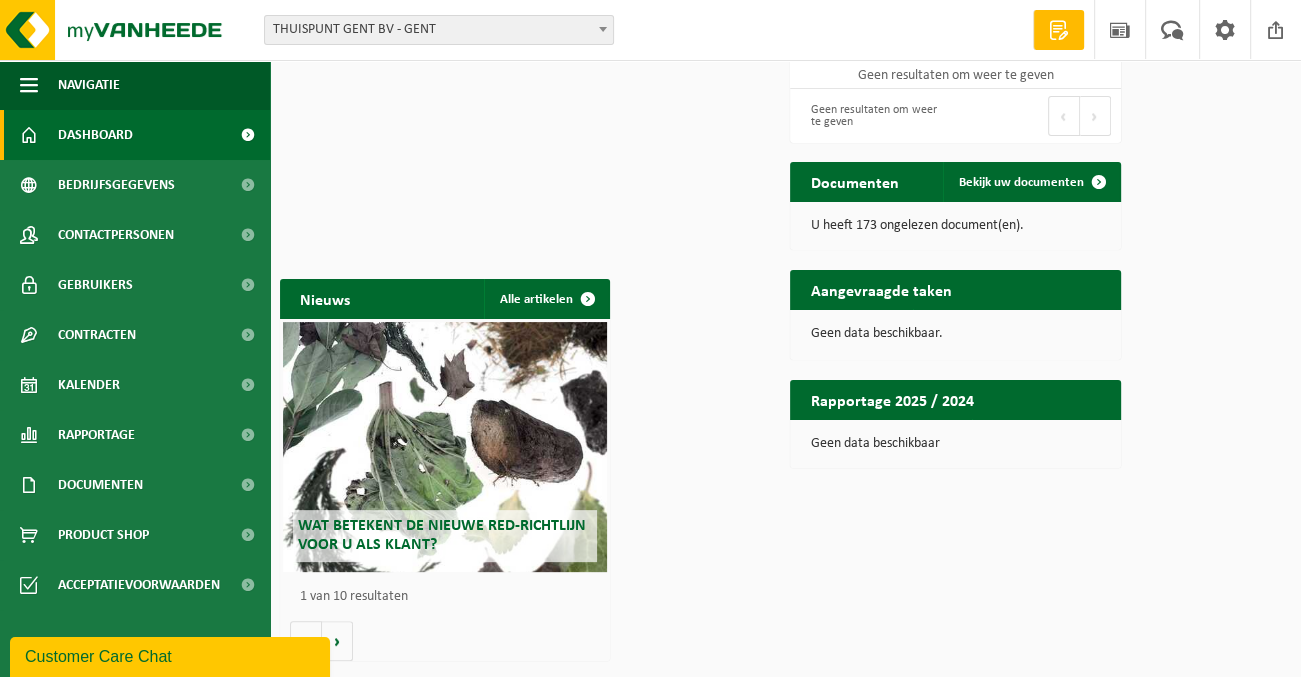 click at bounding box center [0, 0] 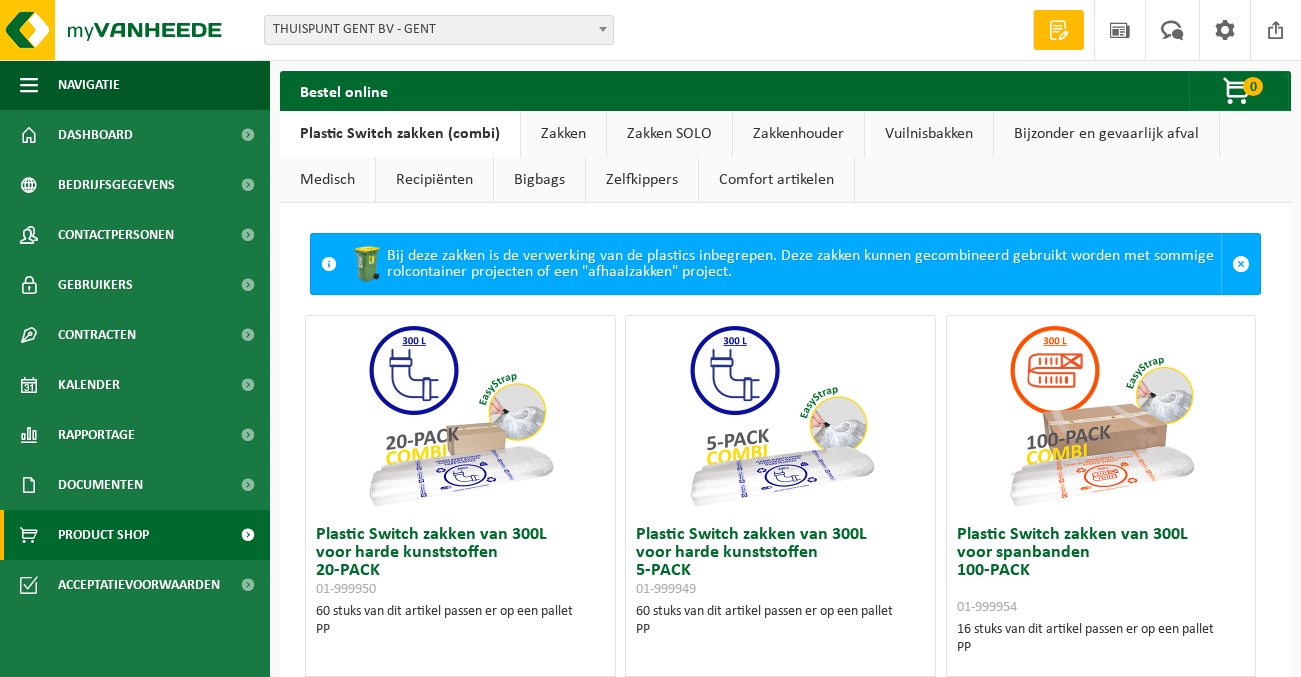scroll, scrollTop: 0, scrollLeft: 0, axis: both 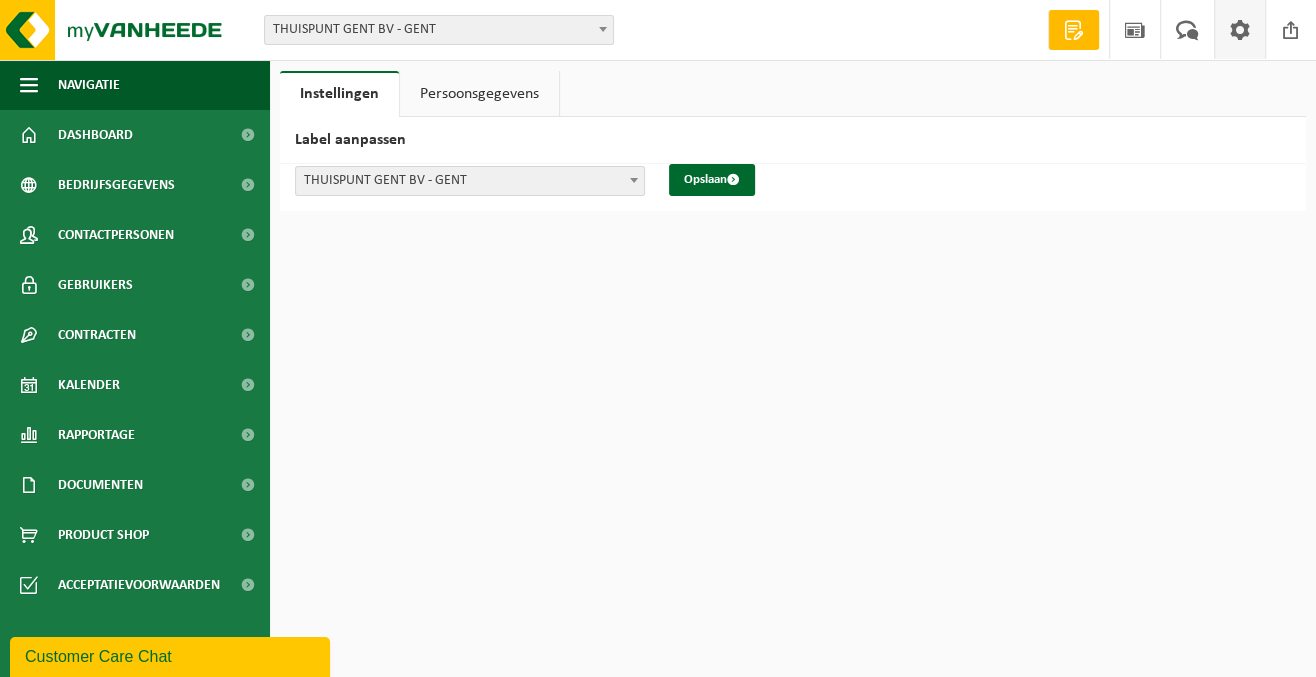 click at bounding box center (0, 0) 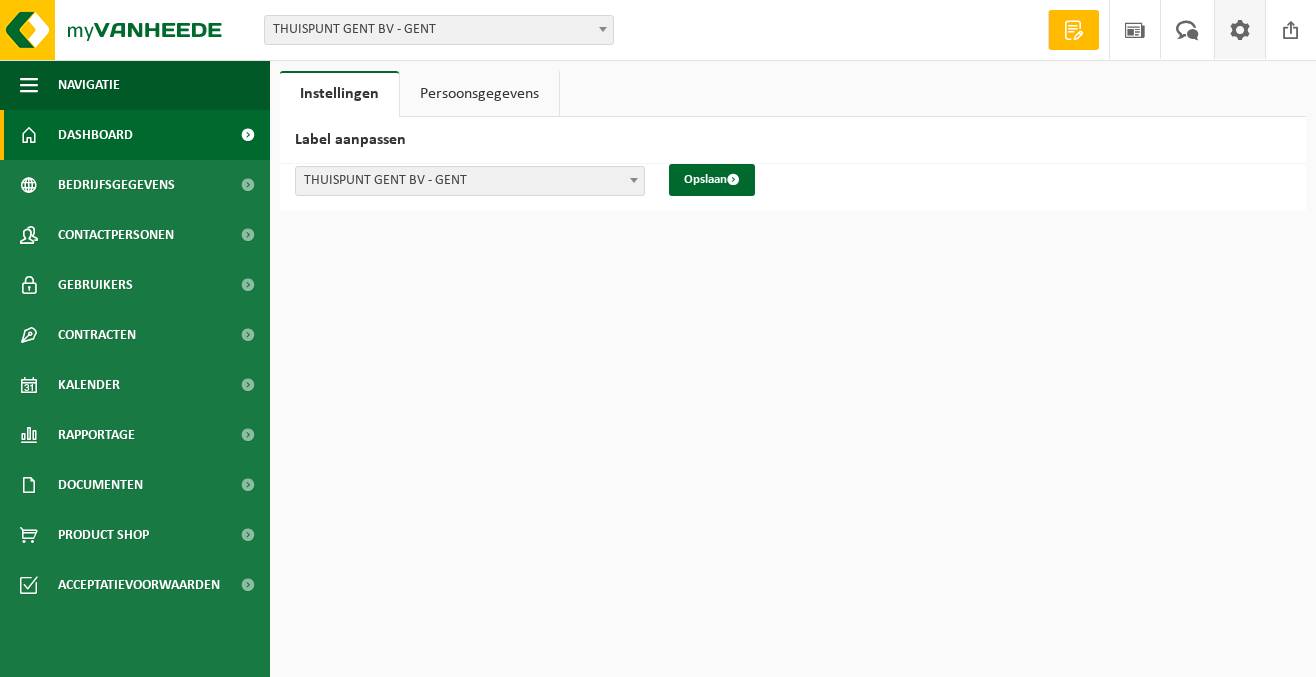scroll, scrollTop: 0, scrollLeft: 0, axis: both 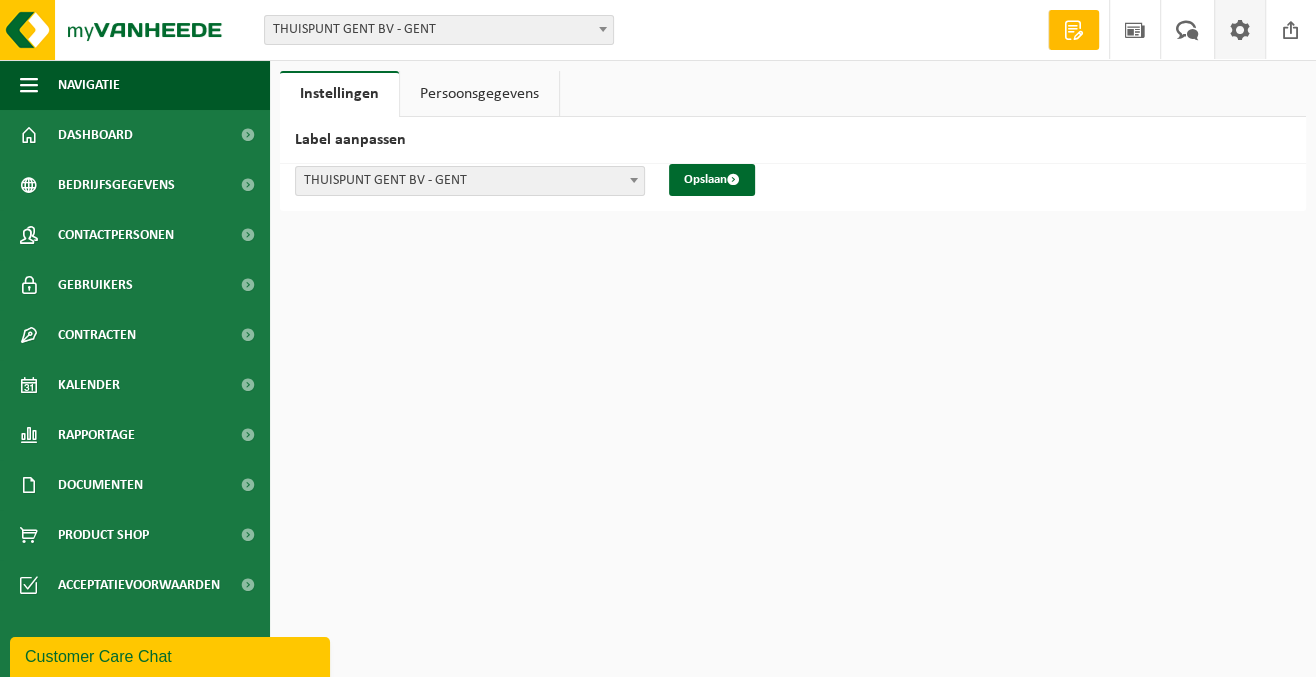 click on "THUISPUNT GENT BV - GENT" at bounding box center [439, 30] 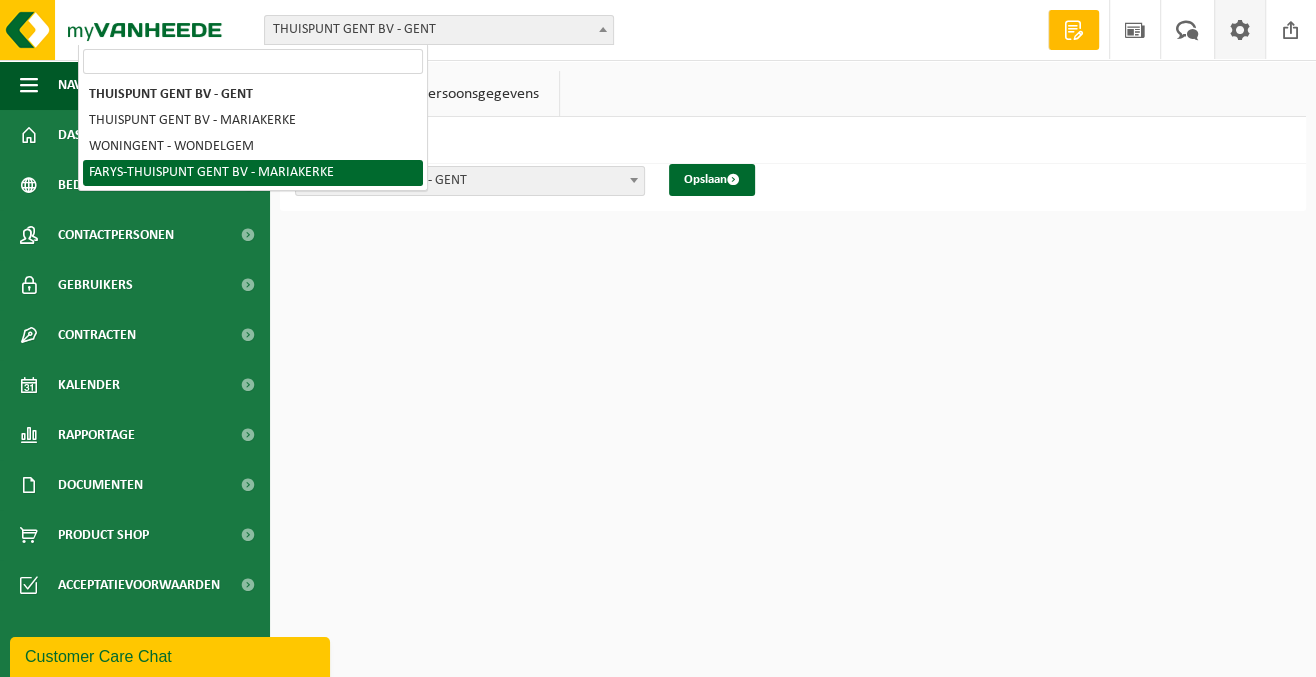 select on "126076" 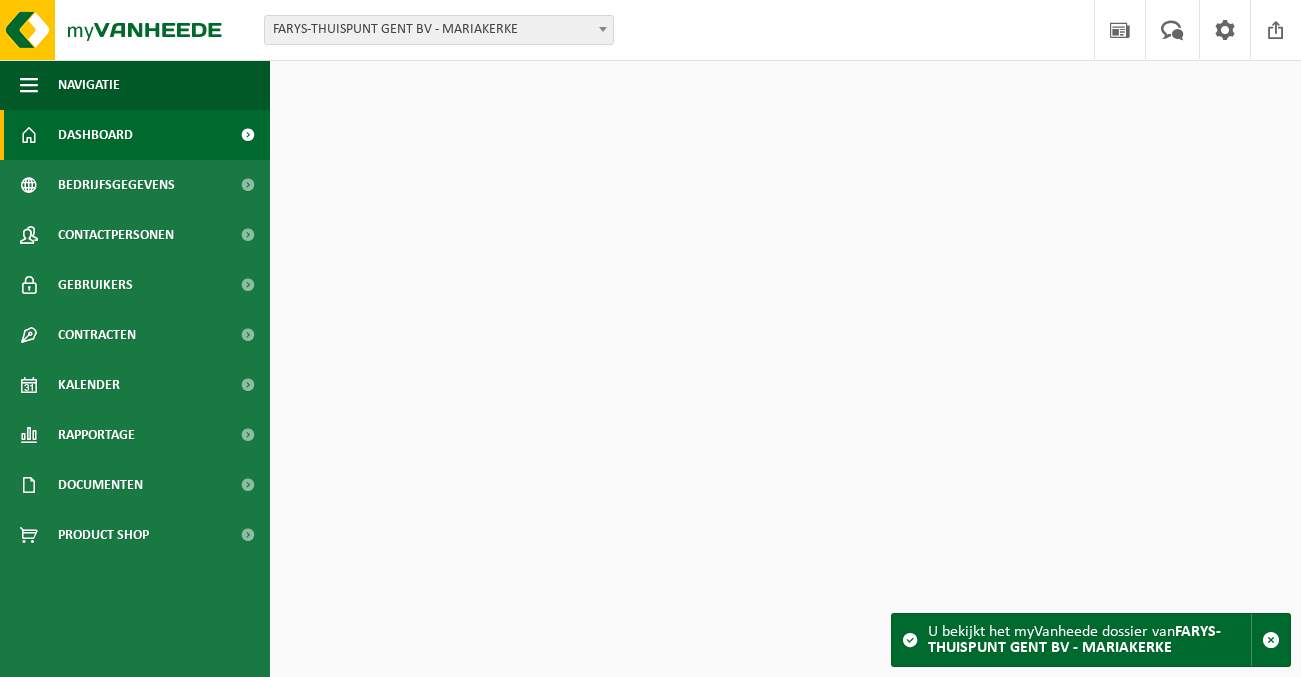 scroll, scrollTop: 0, scrollLeft: 0, axis: both 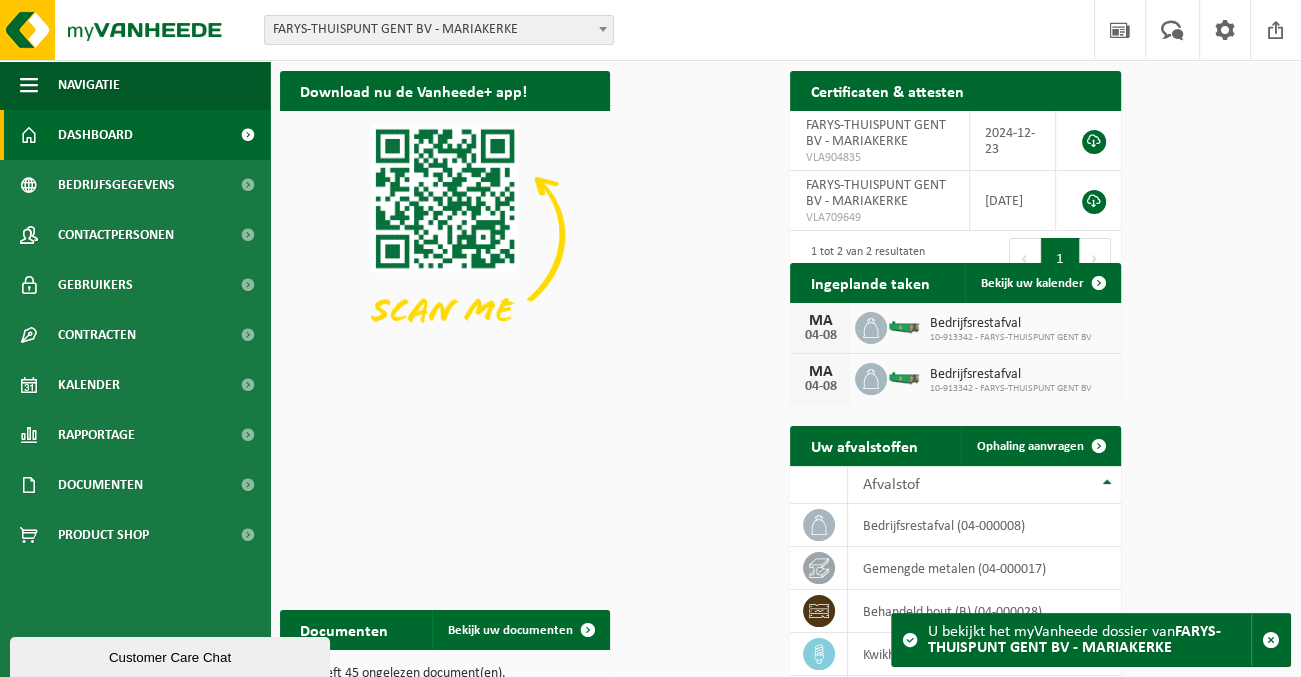 click on "Vestiging:       THUISPUNT GENT BV - GENT THUISPUNT GENT BV - MARIAKERKE WONINGENT - WONDELGEM FARYS-THUISPUNT GENT BV - MARIAKERKE   FARYS-THUISPUNT GENT BV - MARIAKERKE          Welkom  [FIRST] [LAST]         Nieuws         Uw feedback               Afmelden" at bounding box center (650, 30) 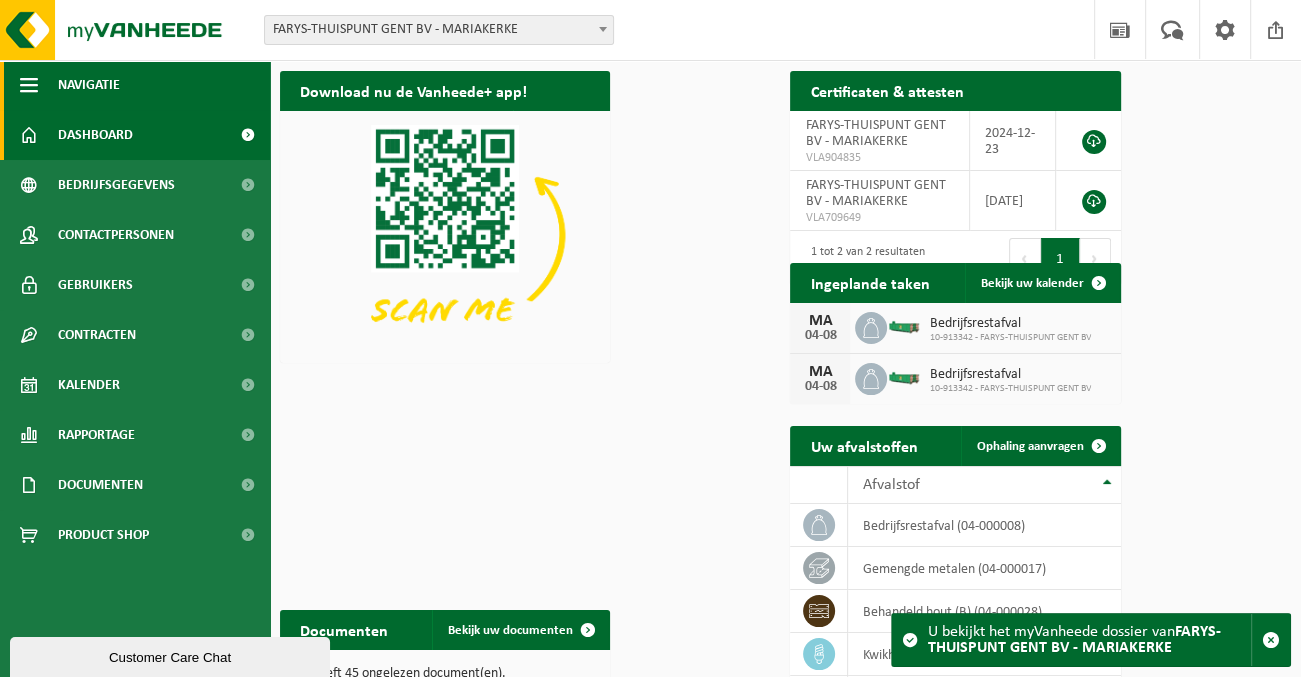 click at bounding box center [29, 85] 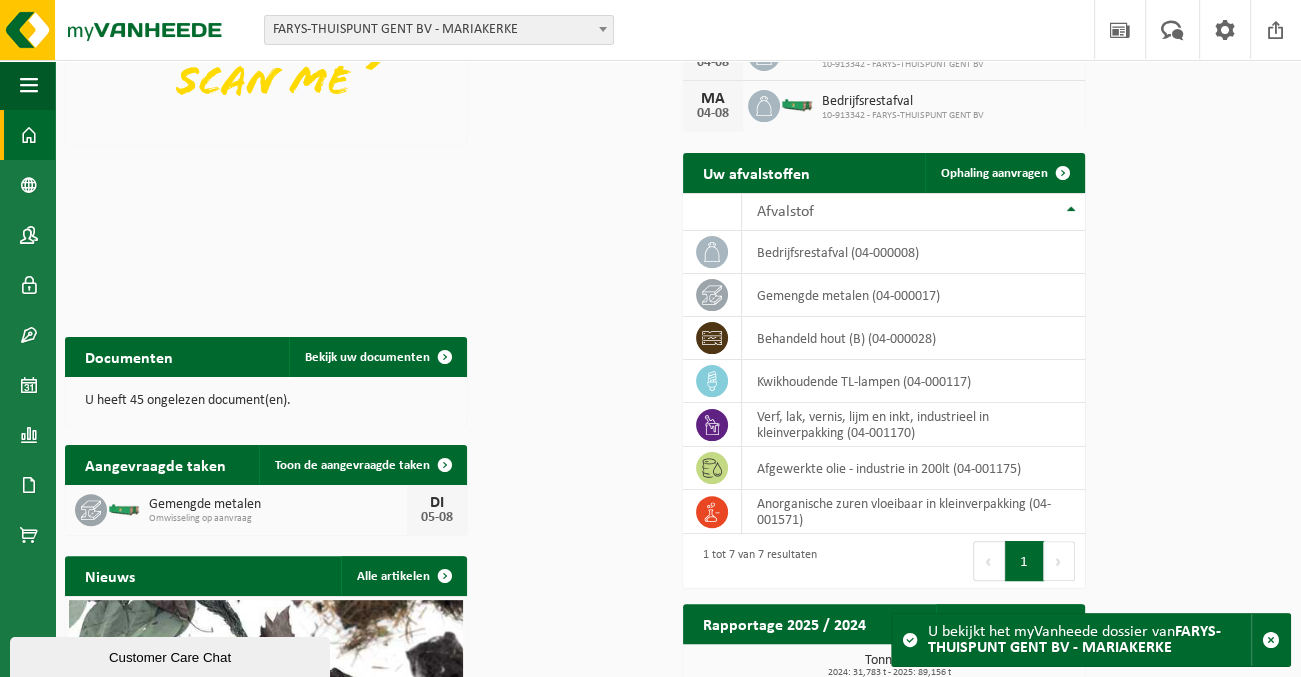 scroll, scrollTop: 0, scrollLeft: 0, axis: both 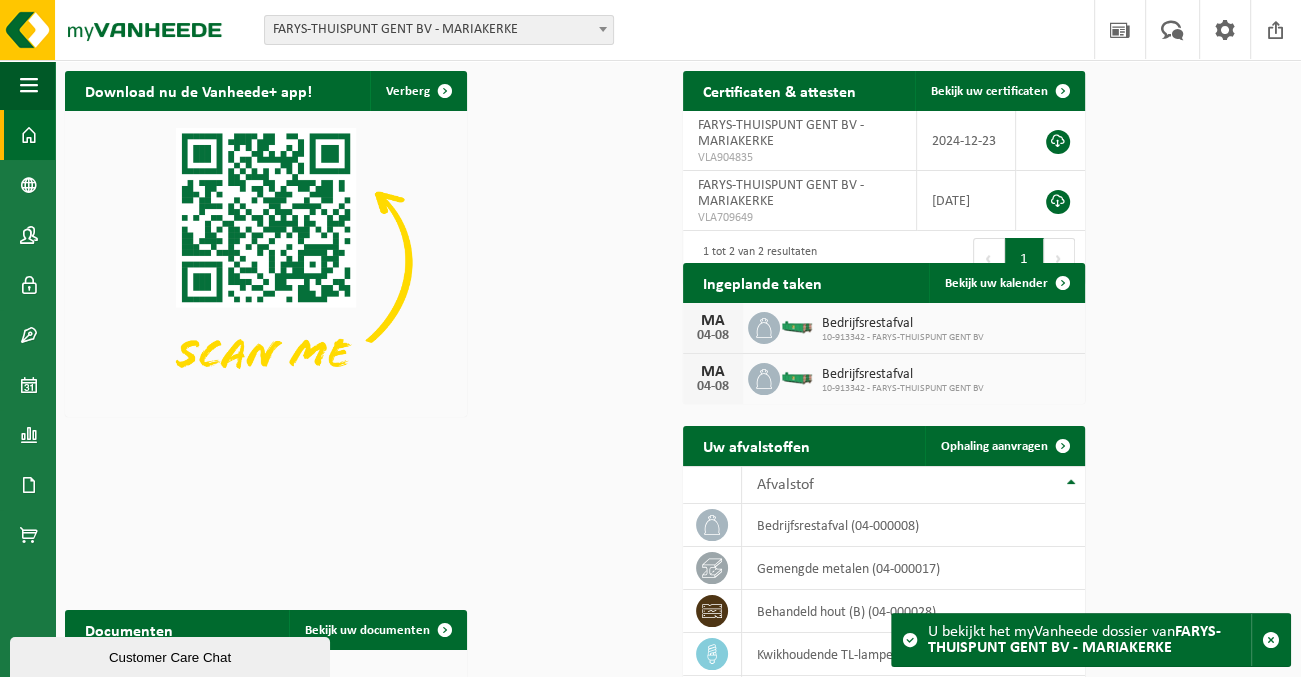 click on "FARYS-THUISPUNT GENT BV - MARIAKERKE" at bounding box center (1074, 640) 